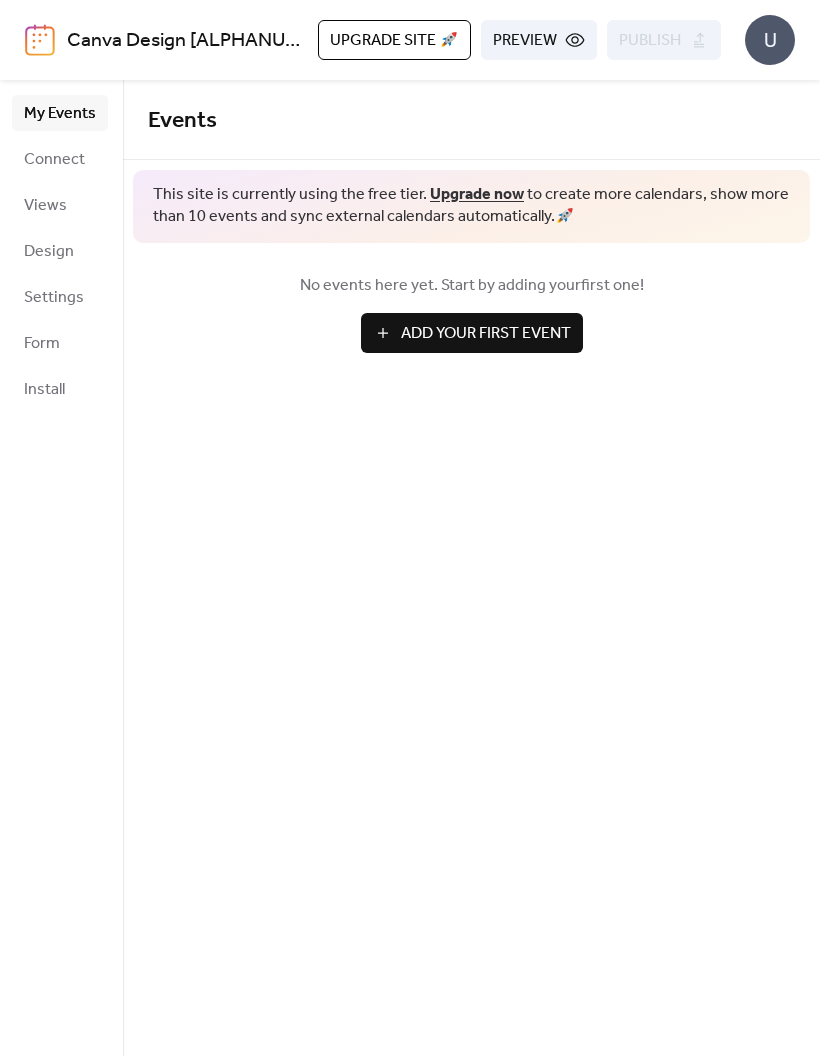 scroll, scrollTop: 0, scrollLeft: 0, axis: both 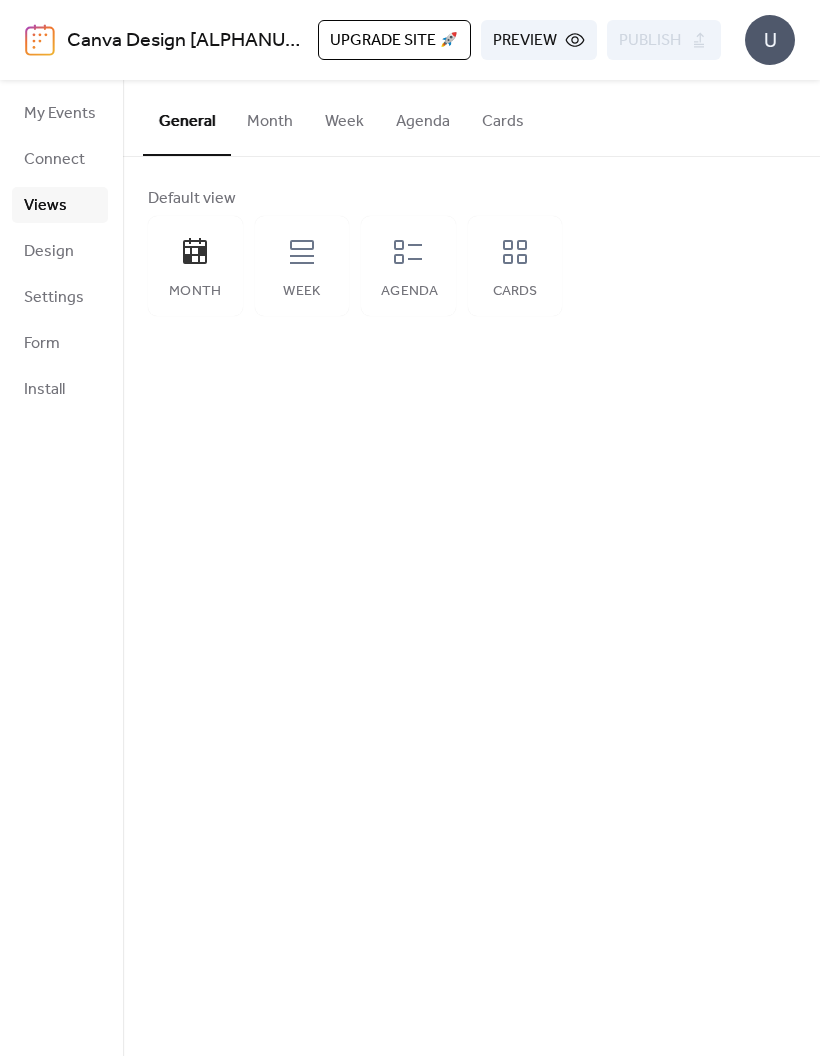 click 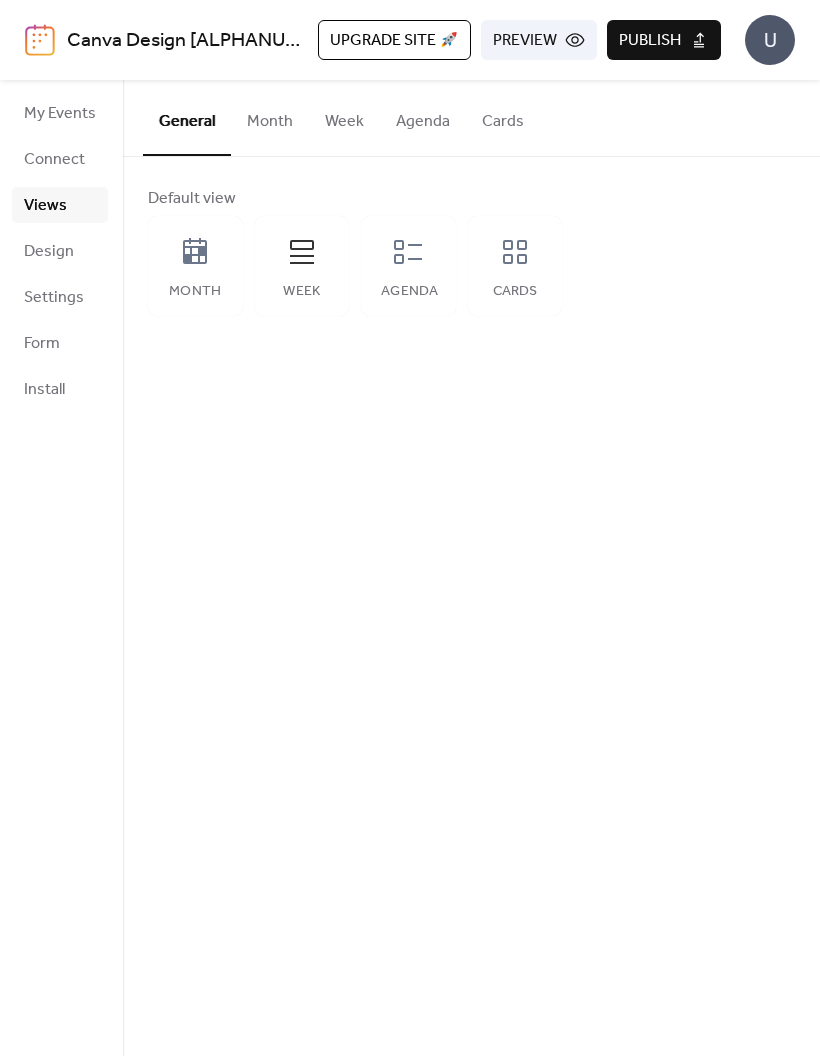 click on "Week" at bounding box center [302, 266] 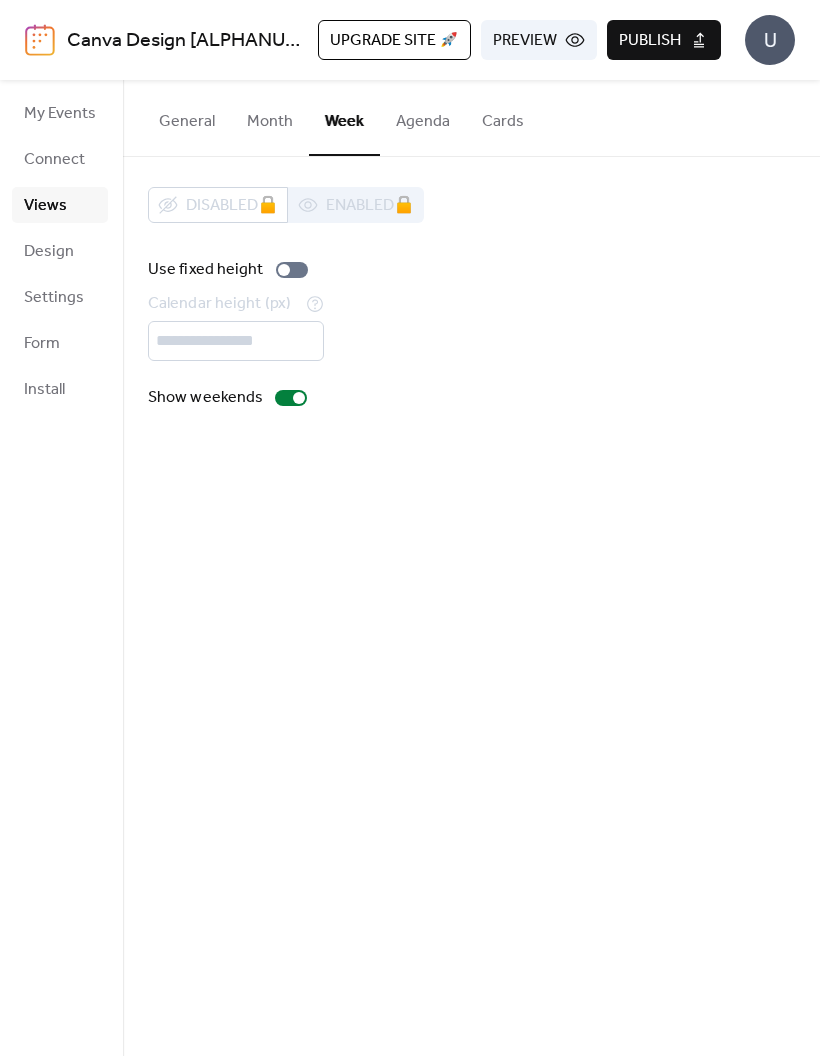 click on "Month" at bounding box center [270, 117] 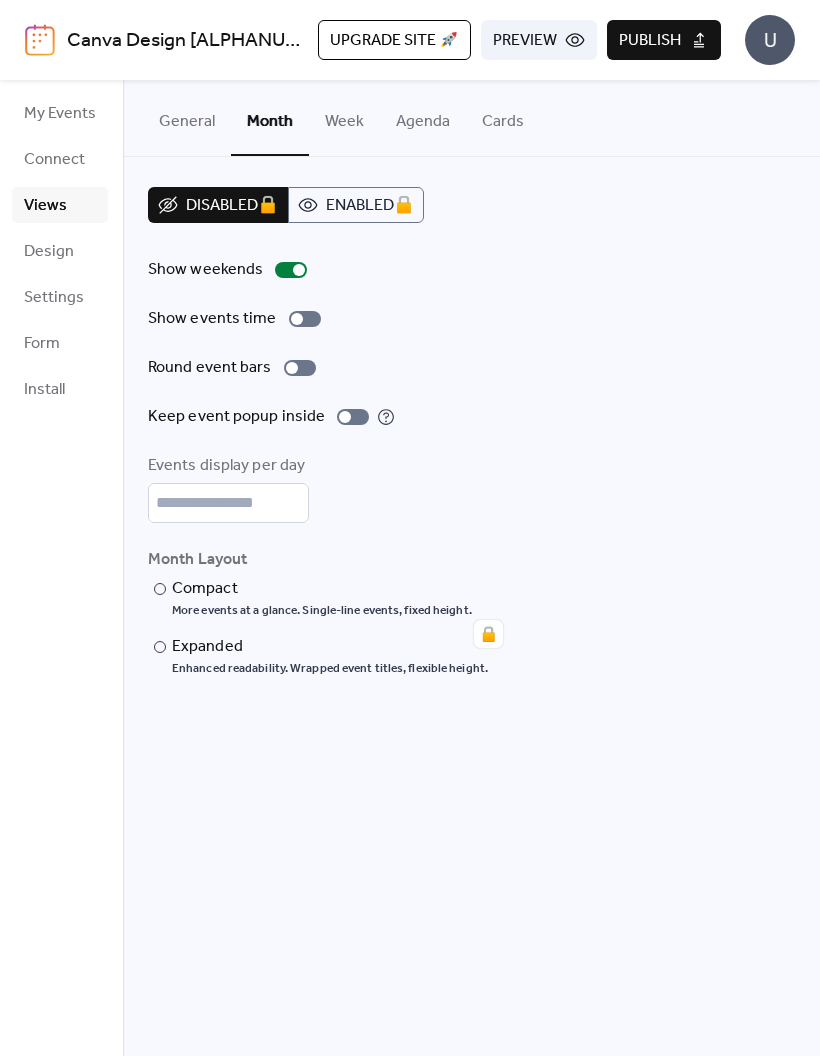 click on "Connect" at bounding box center [54, 160] 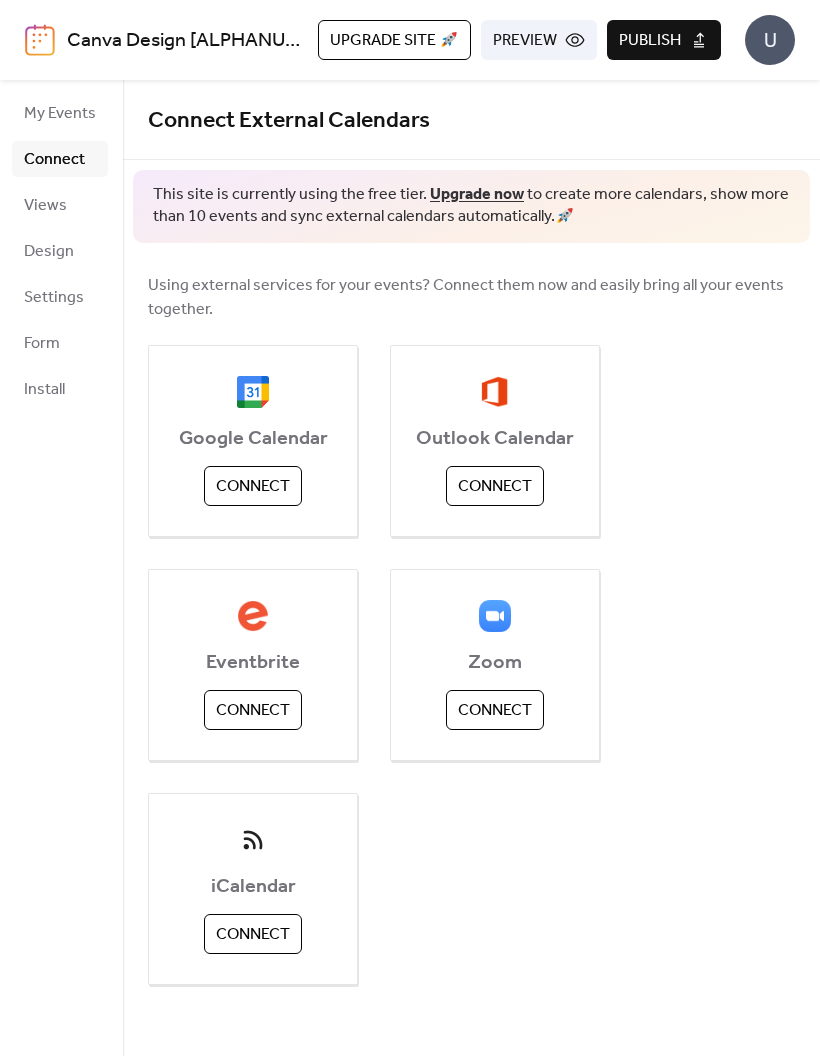 click on "My Events" at bounding box center (60, 114) 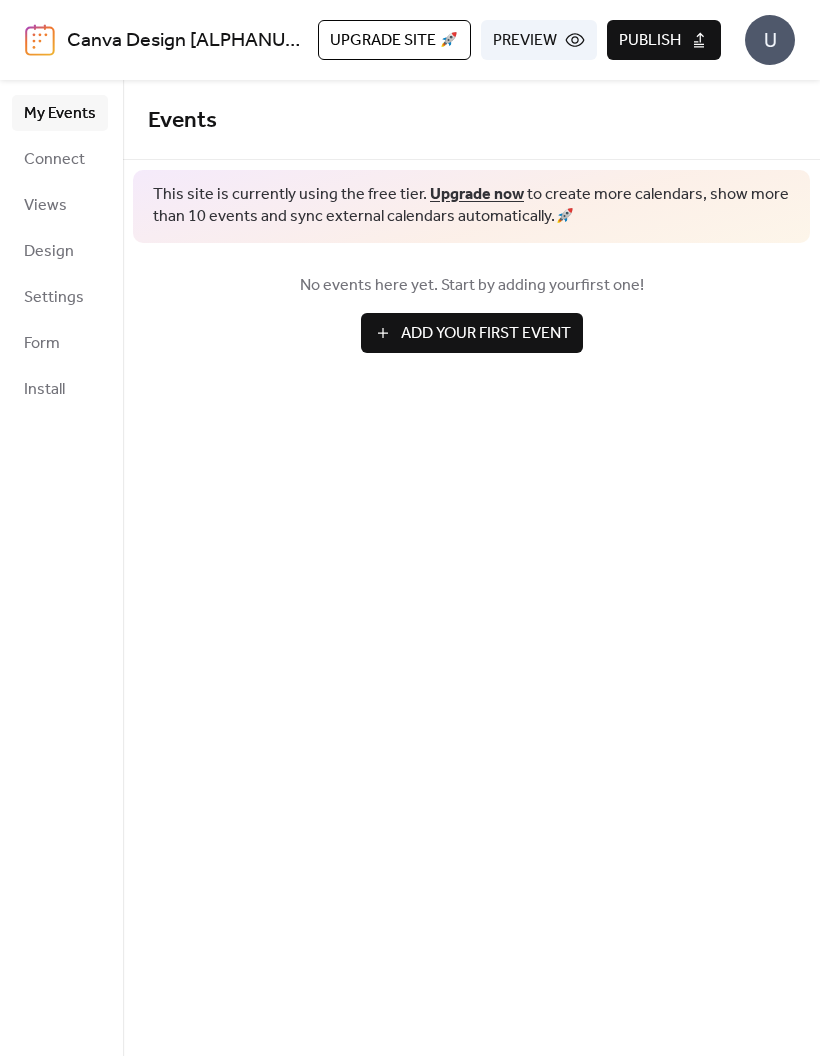 click on "Add Your First Event" at bounding box center (486, 334) 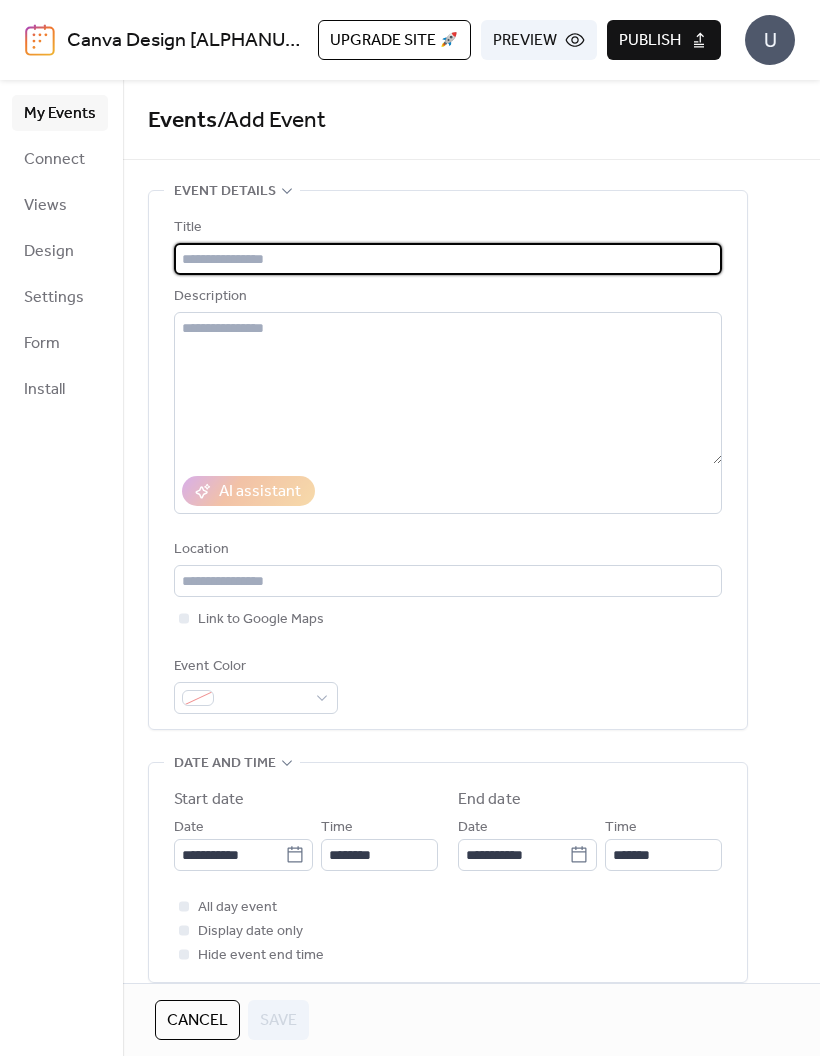 click at bounding box center (448, 259) 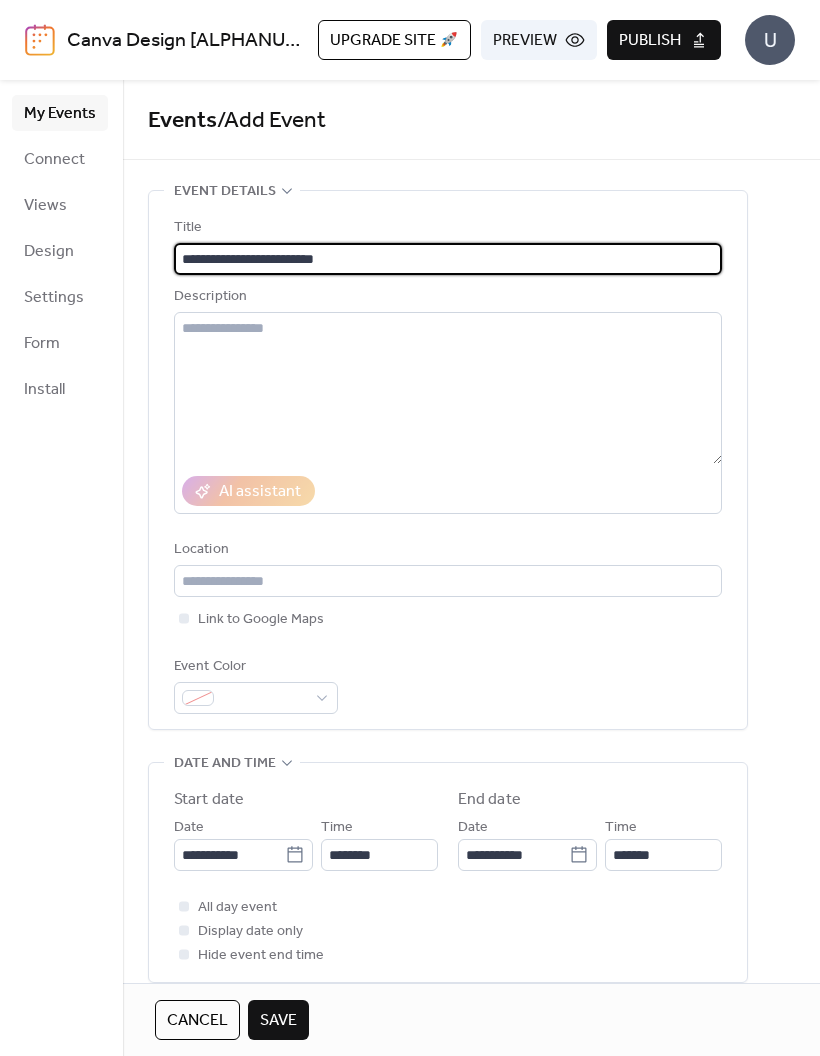 type on "**********" 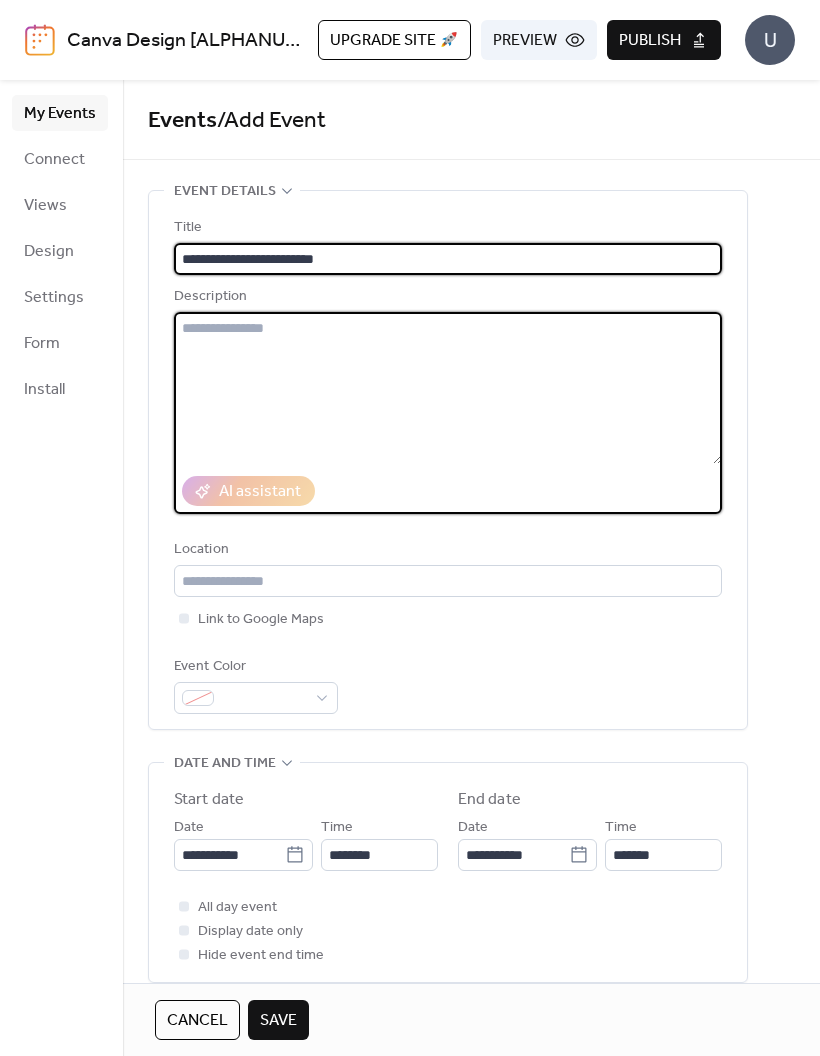 click at bounding box center [448, 388] 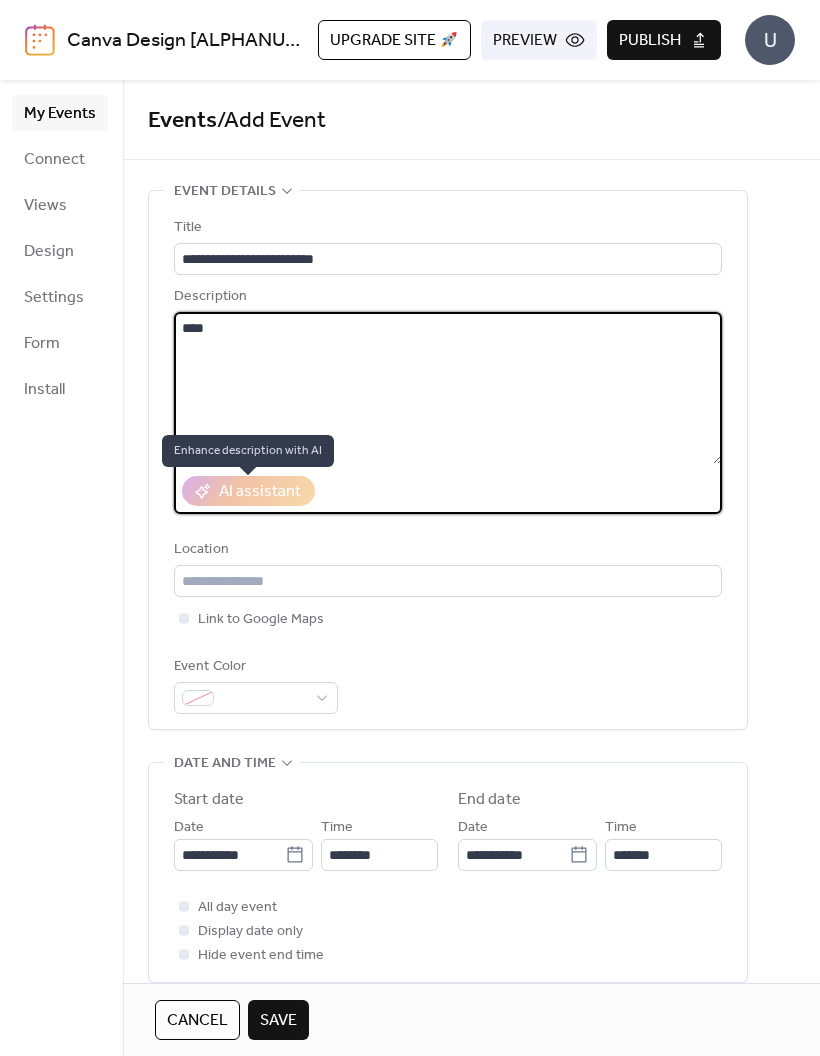 click on "Enhance description with AI" at bounding box center [248, 451] 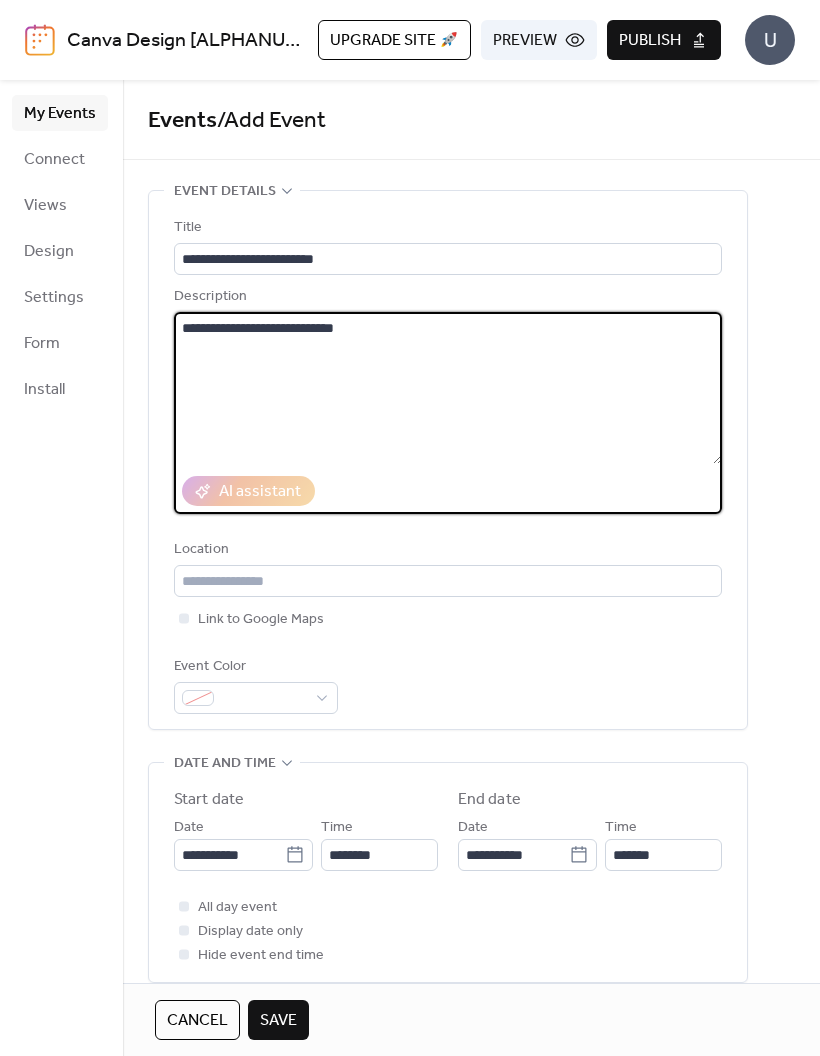 click on "**********" at bounding box center (448, 388) 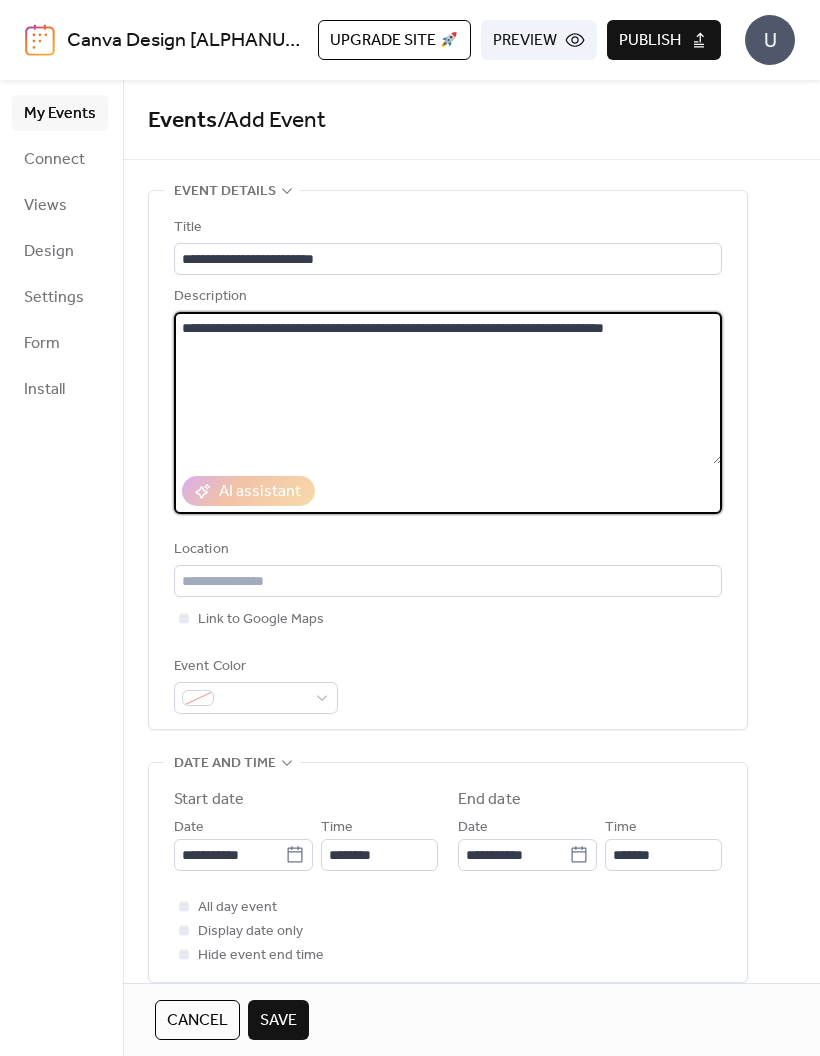 click on "My Events Connect Views Design Settings Form Install" at bounding box center [61, 568] 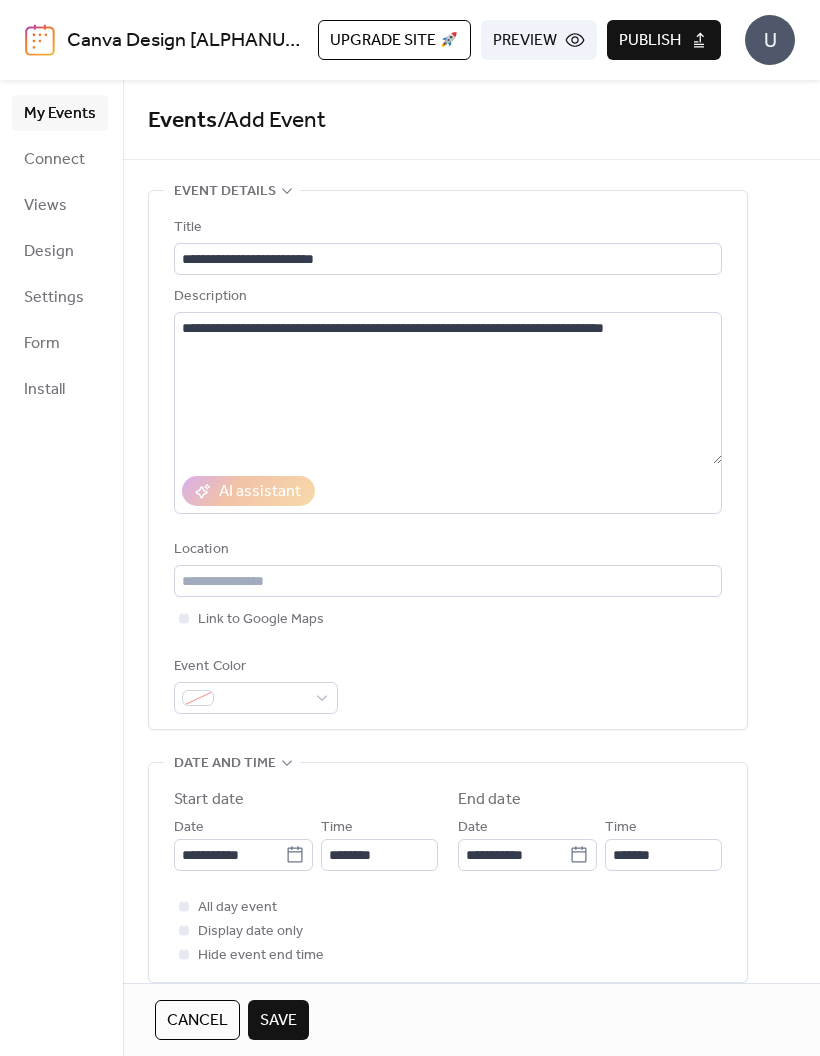 click on "Event Color" at bounding box center (448, 684) 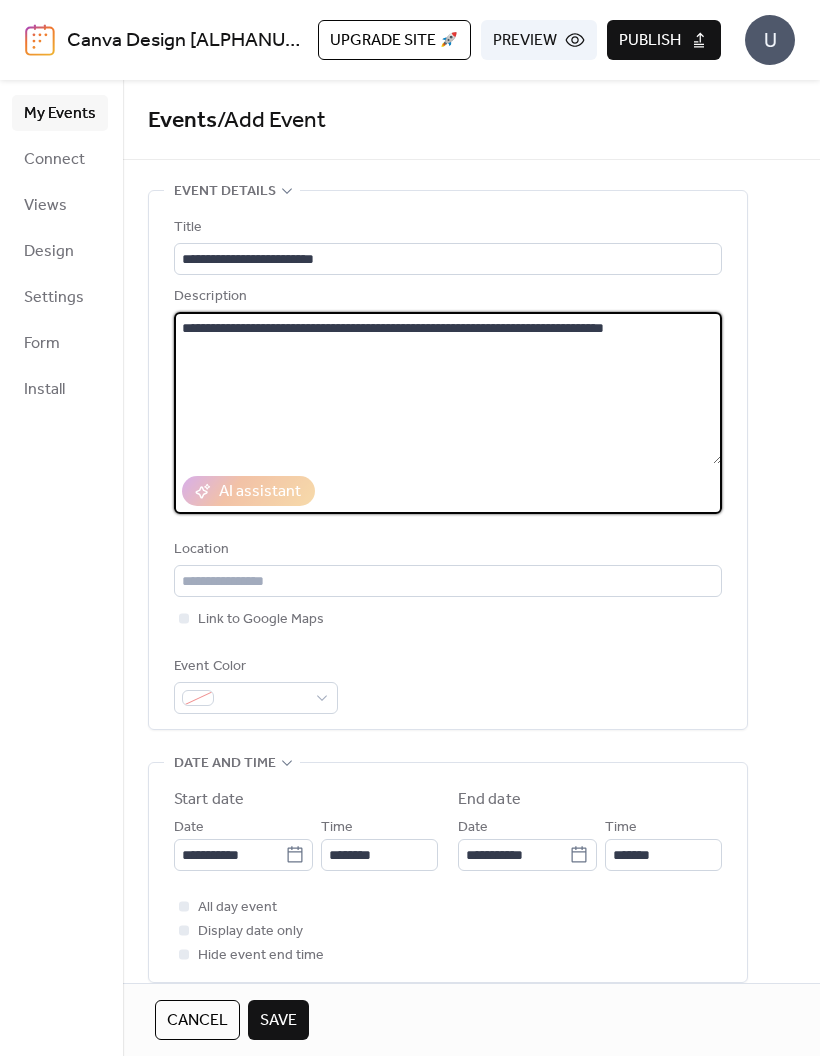 click on "**********" at bounding box center (448, 388) 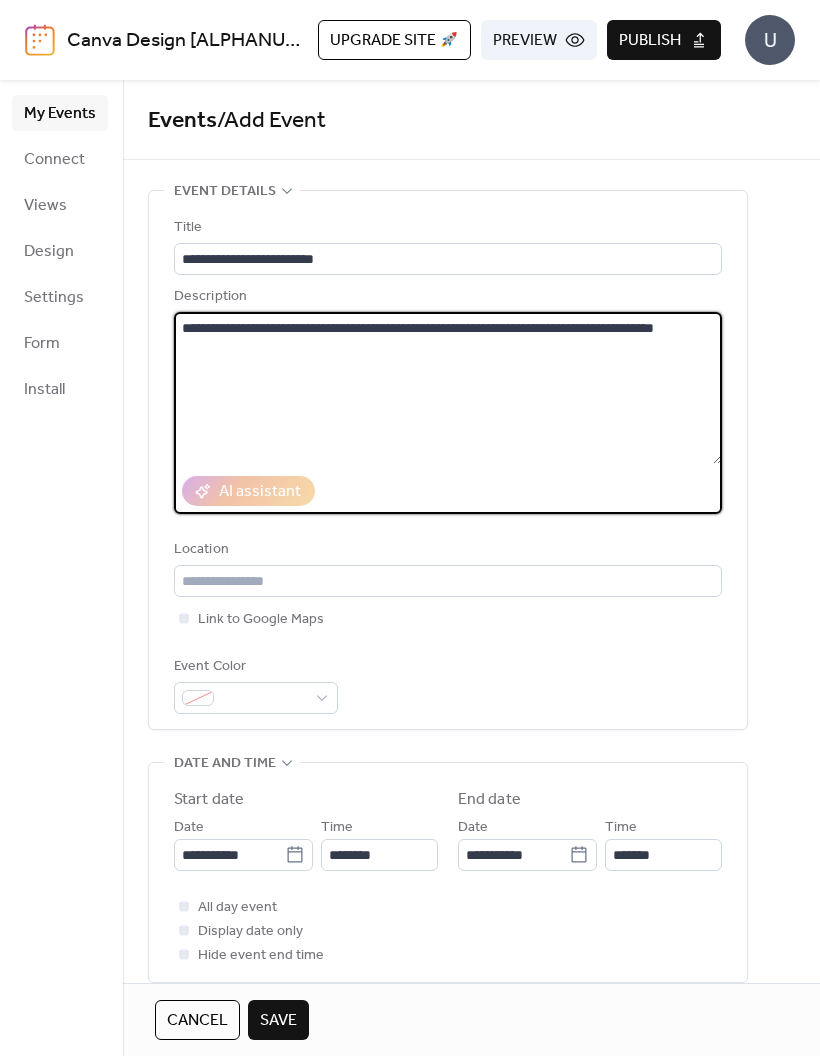 click on "My Events Connect Views Design Settings Form Install" at bounding box center (61, 568) 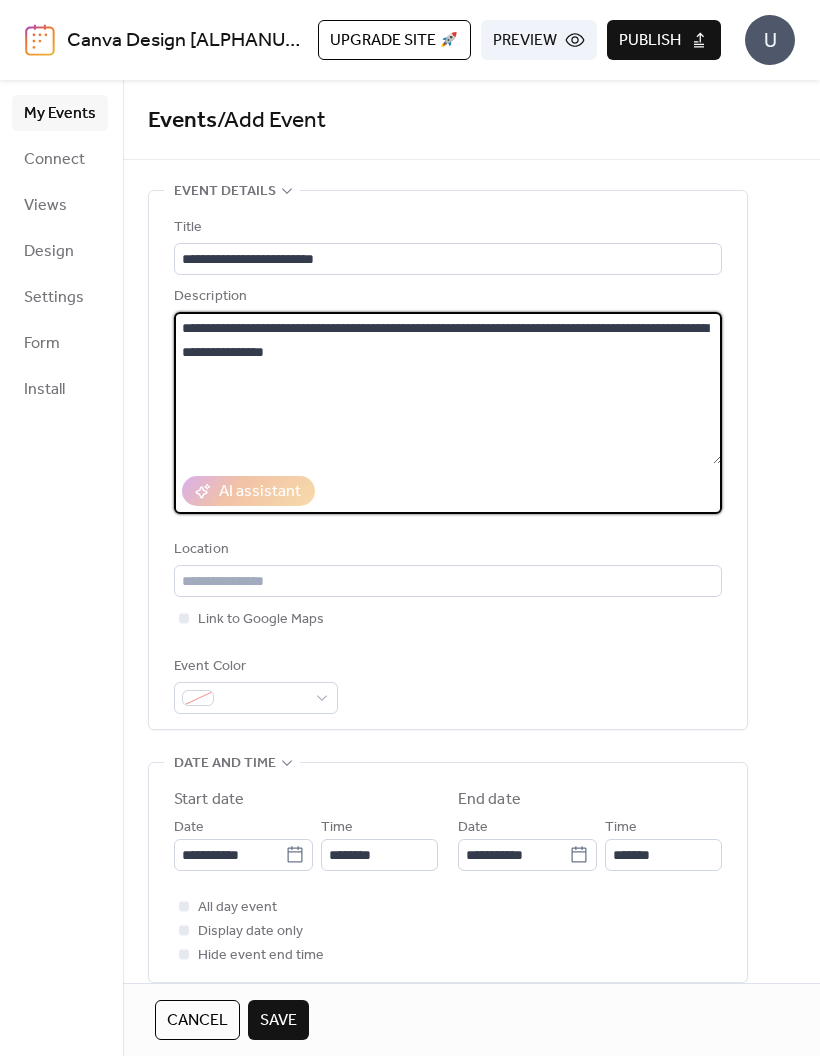 click on "**********" at bounding box center [471, 826] 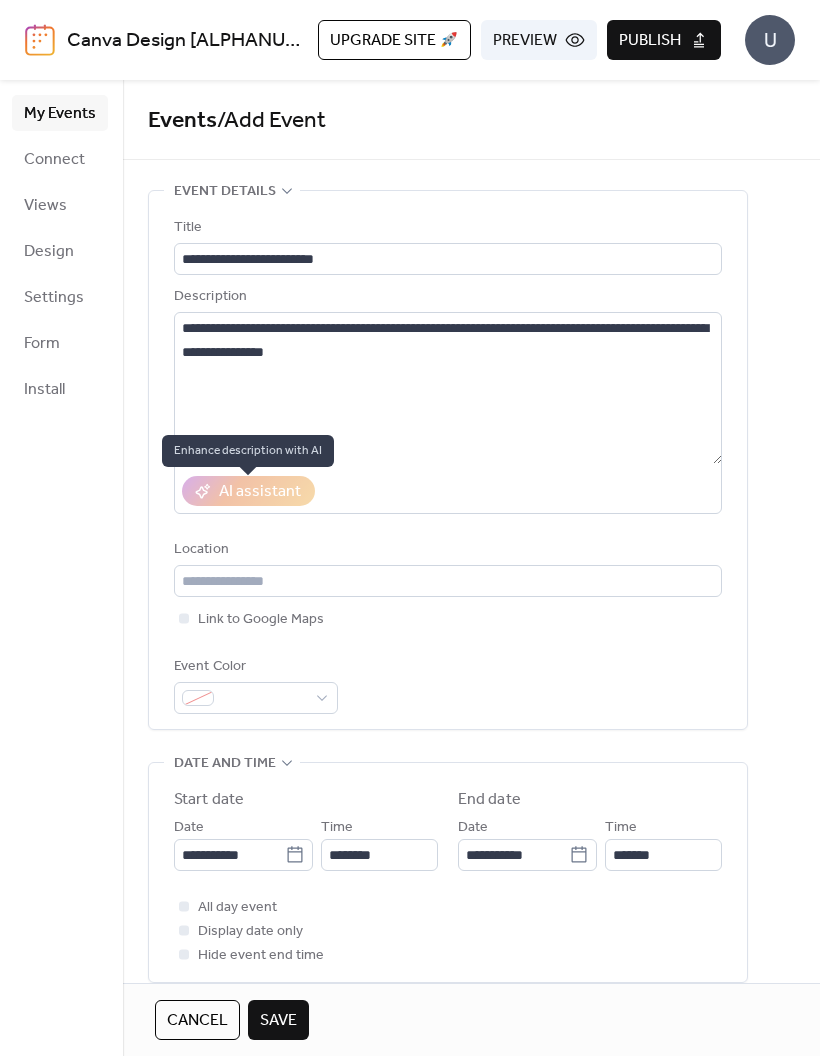click on "Enhance description with AI" at bounding box center [248, 451] 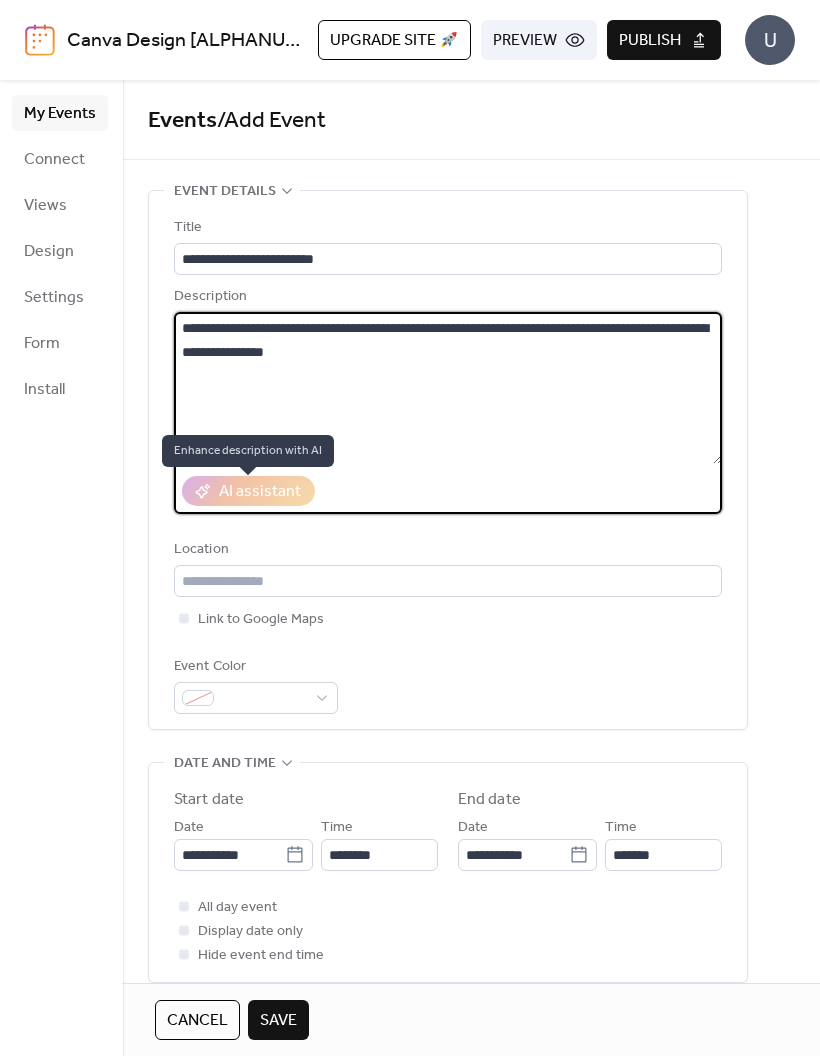 click on "**********" at bounding box center (448, 388) 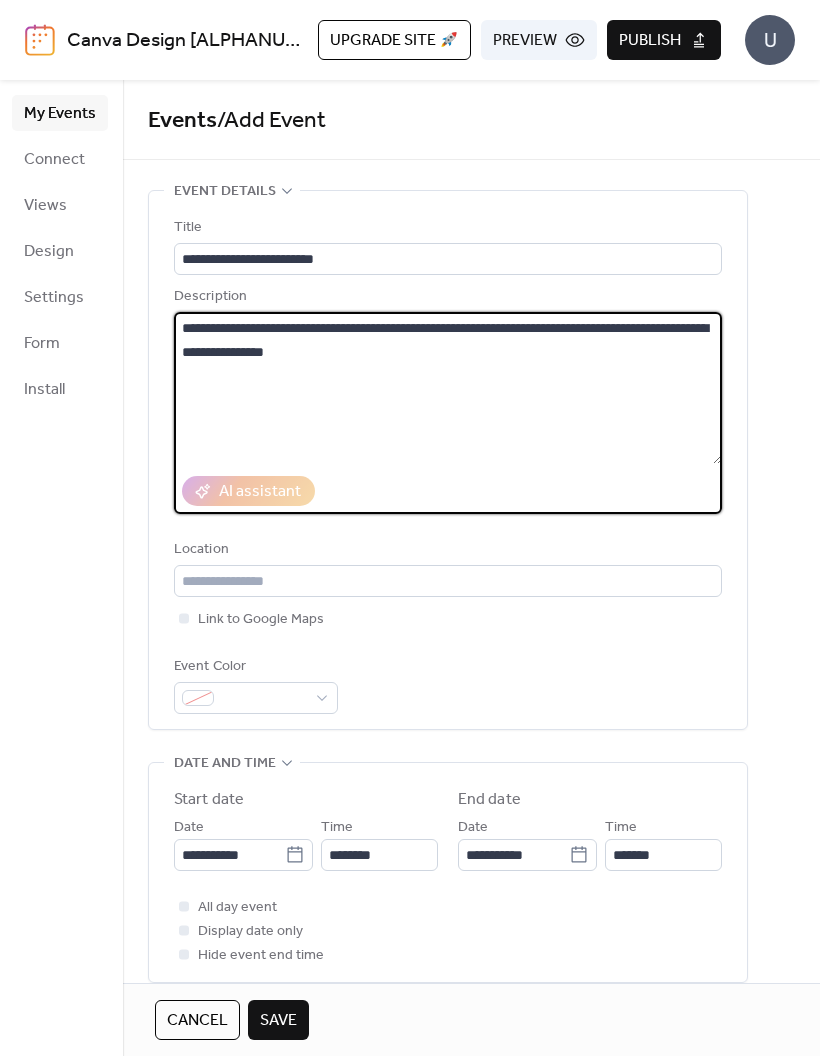 click on "**********" at bounding box center [448, 388] 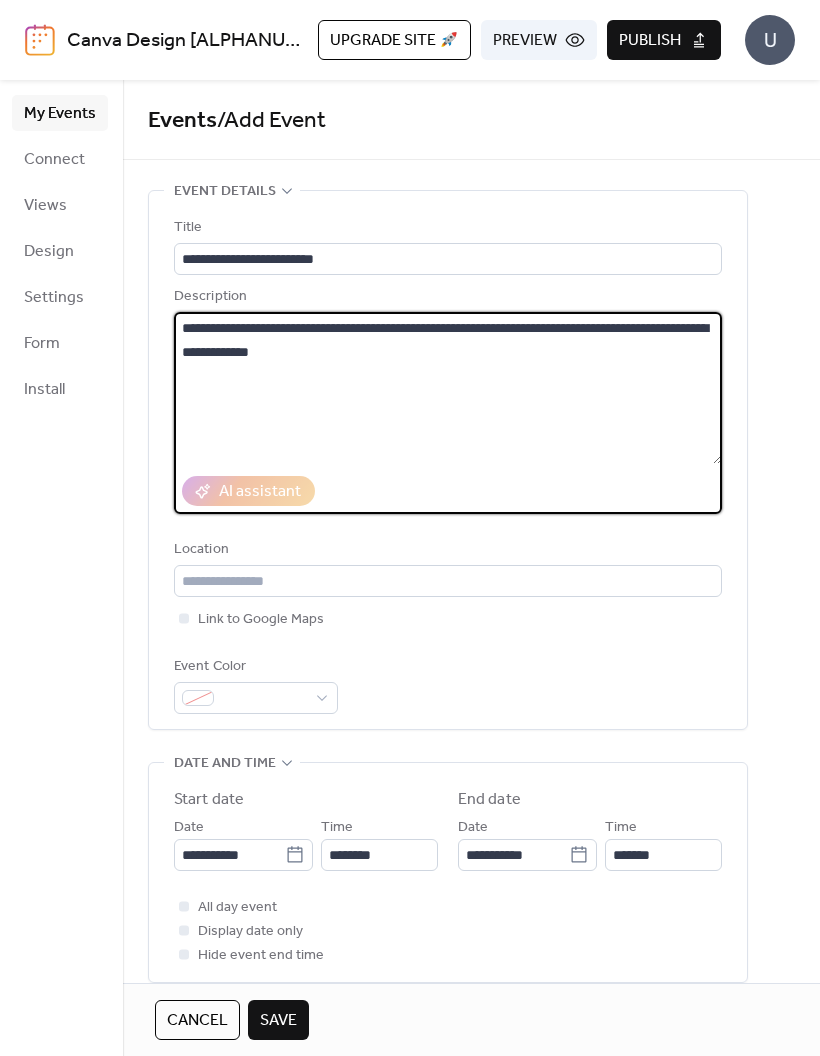 click on "**********" at bounding box center [448, 388] 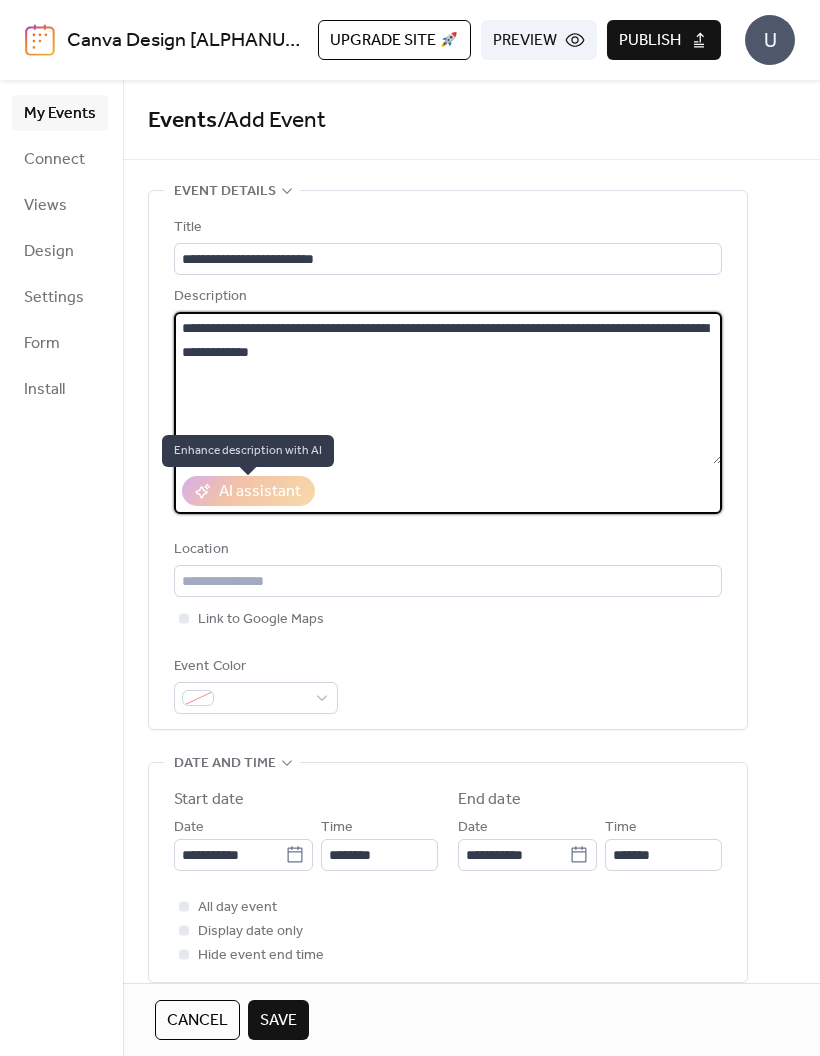 type on "**********" 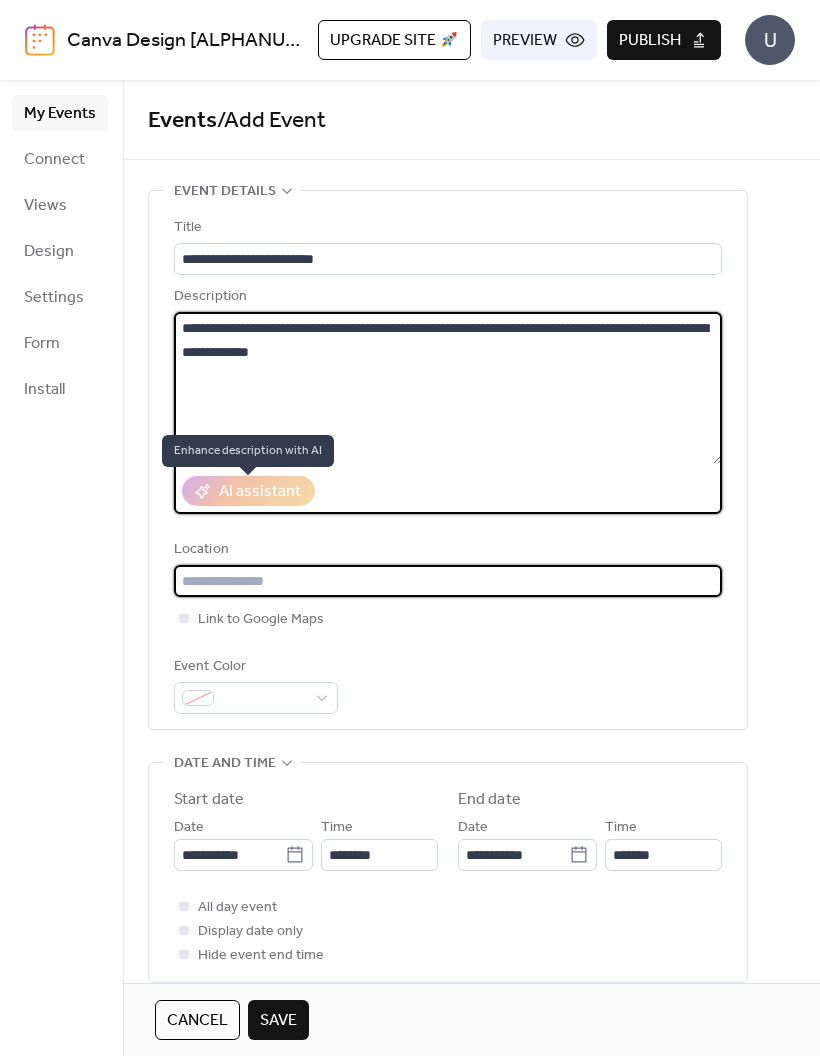 click at bounding box center [448, 581] 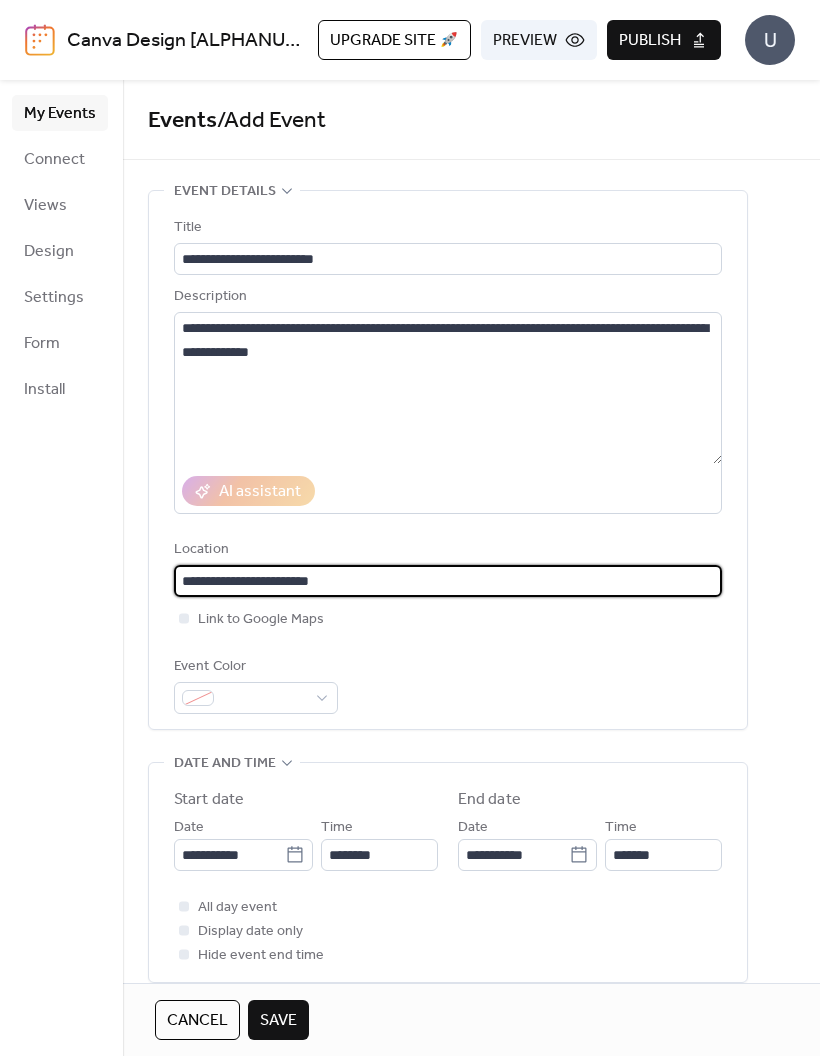 type on "**********" 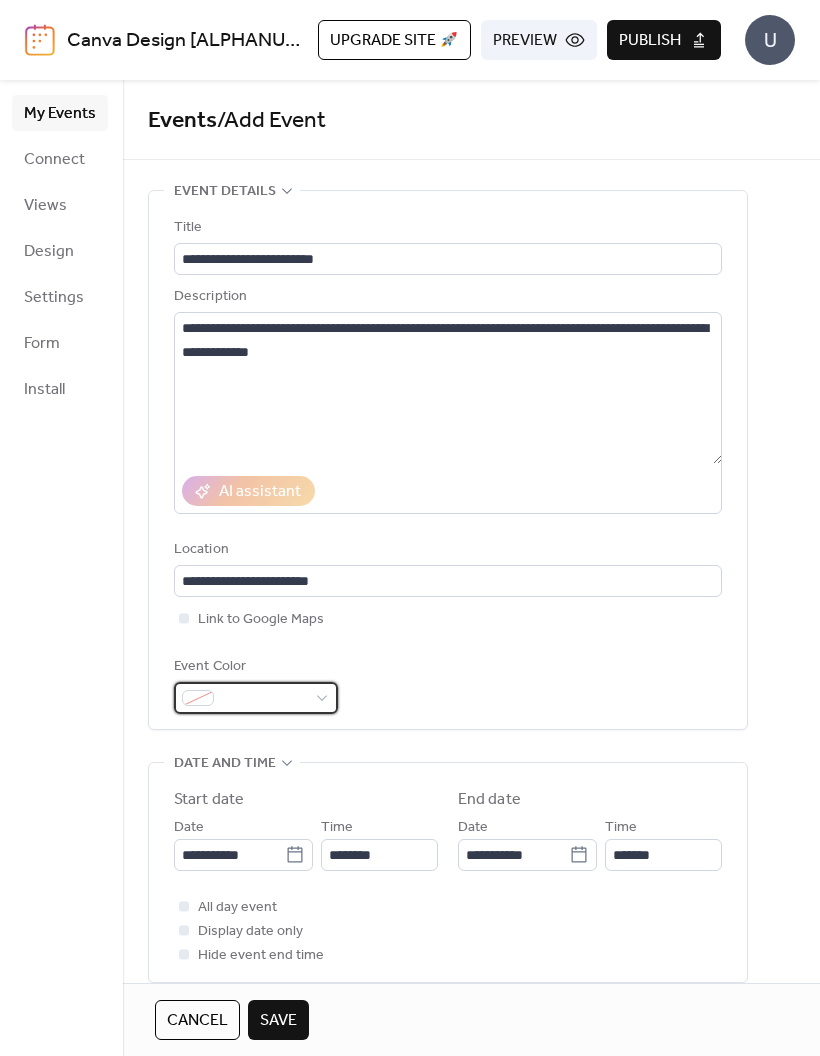 click at bounding box center (264, 699) 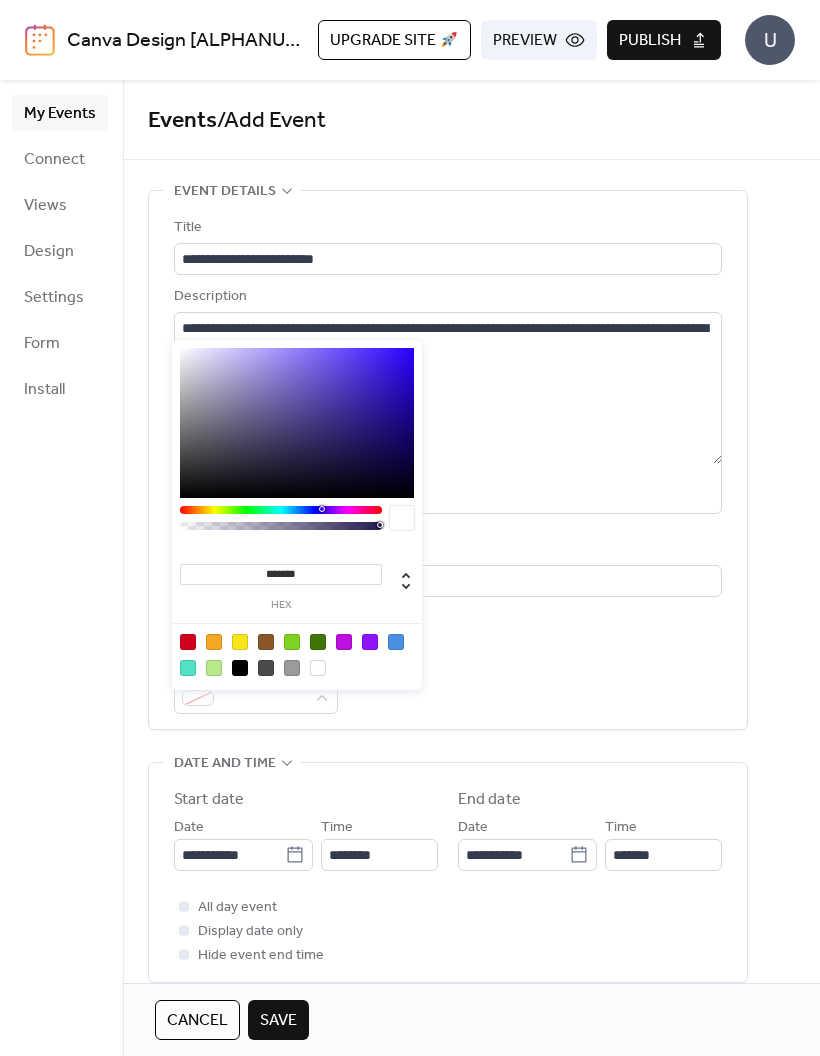 click on "**********" at bounding box center (448, 465) 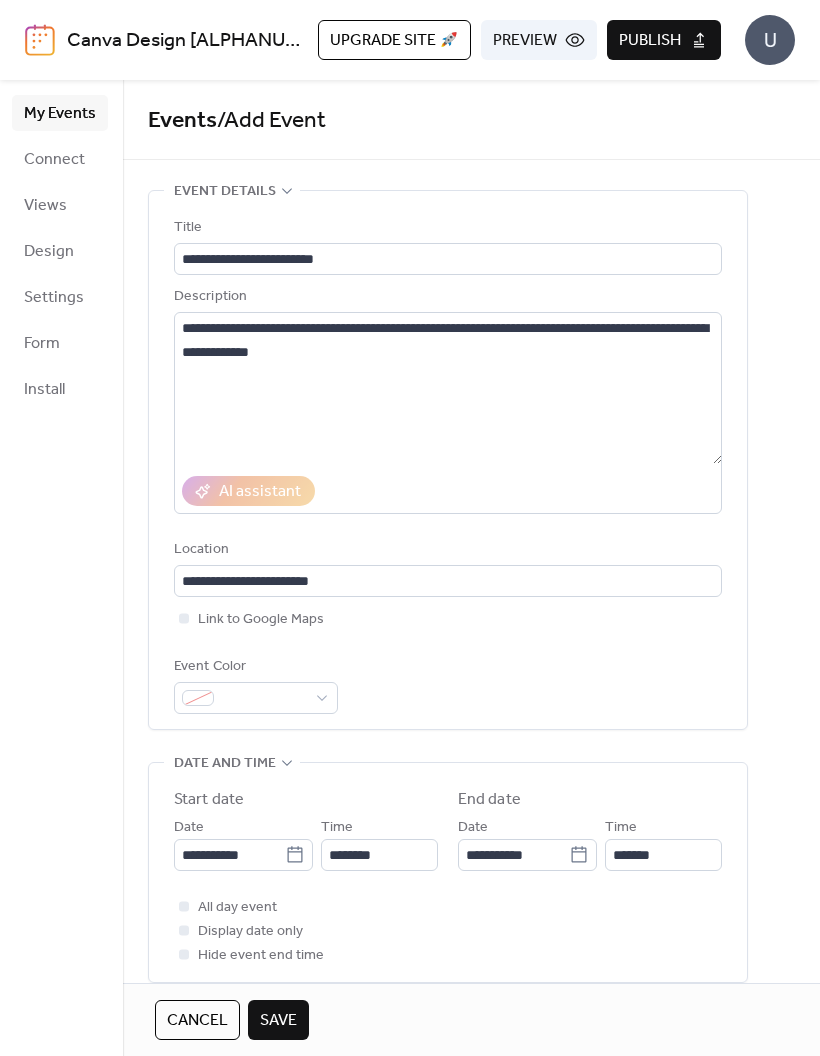 click 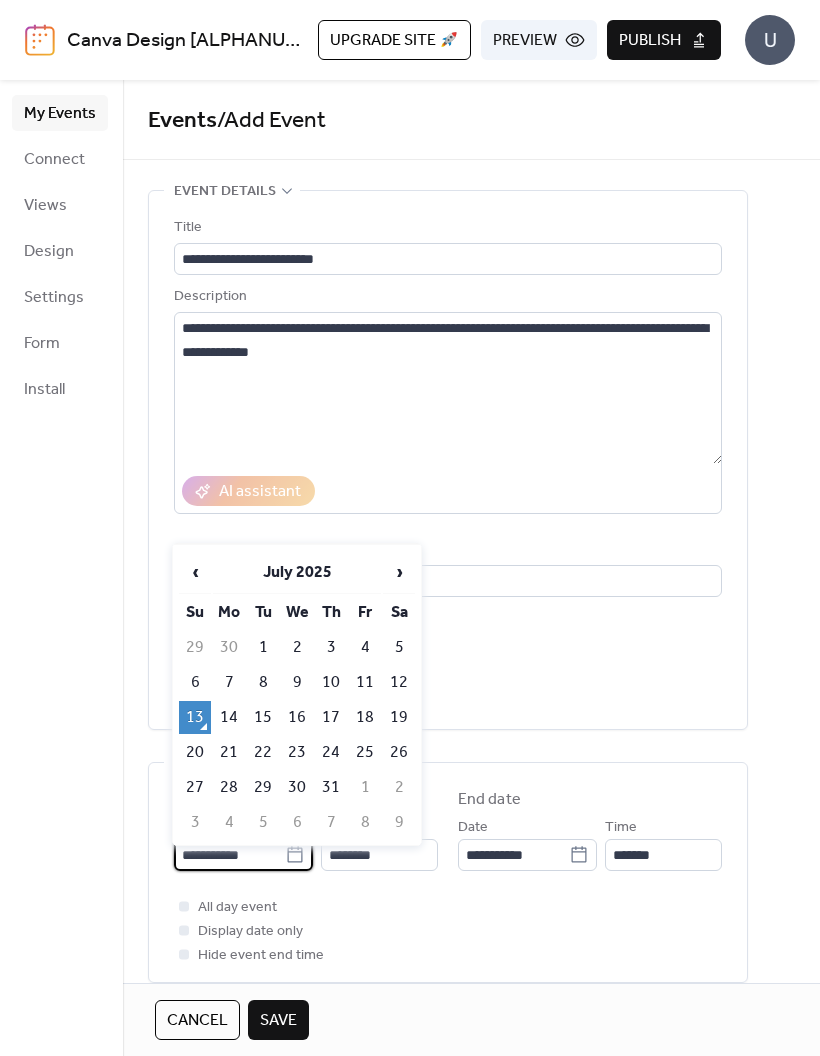 click on "15" at bounding box center [263, 717] 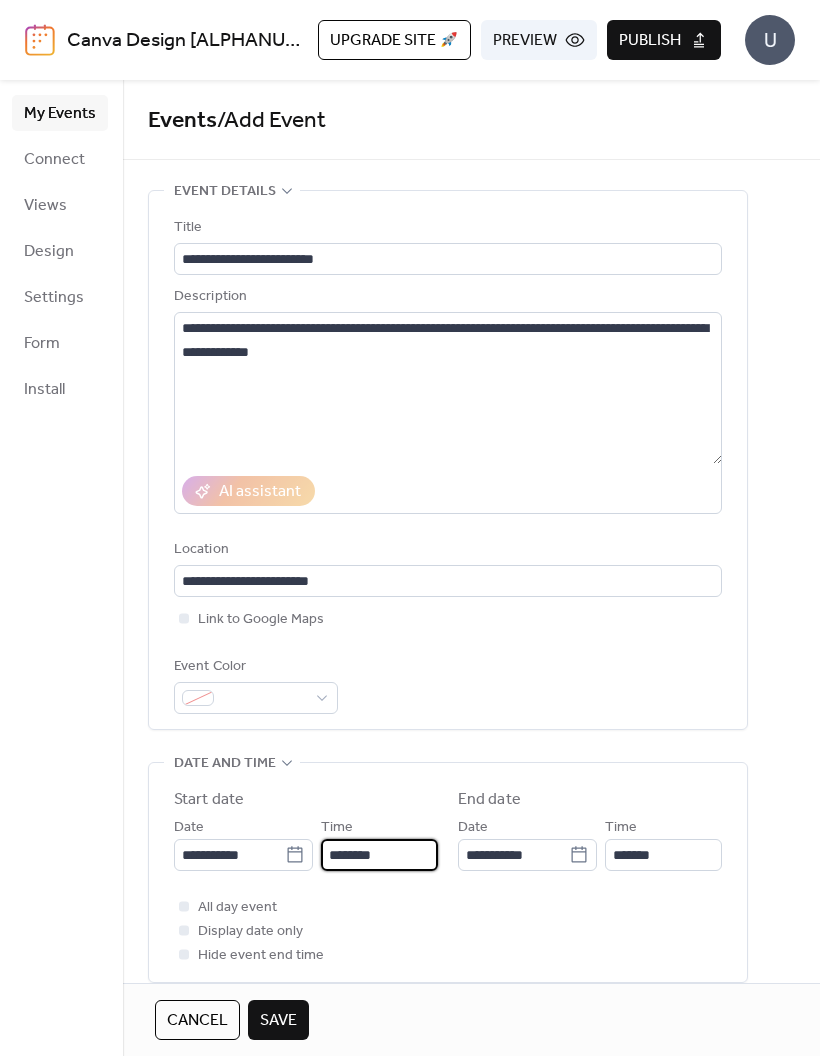 click on "********" at bounding box center (379, 855) 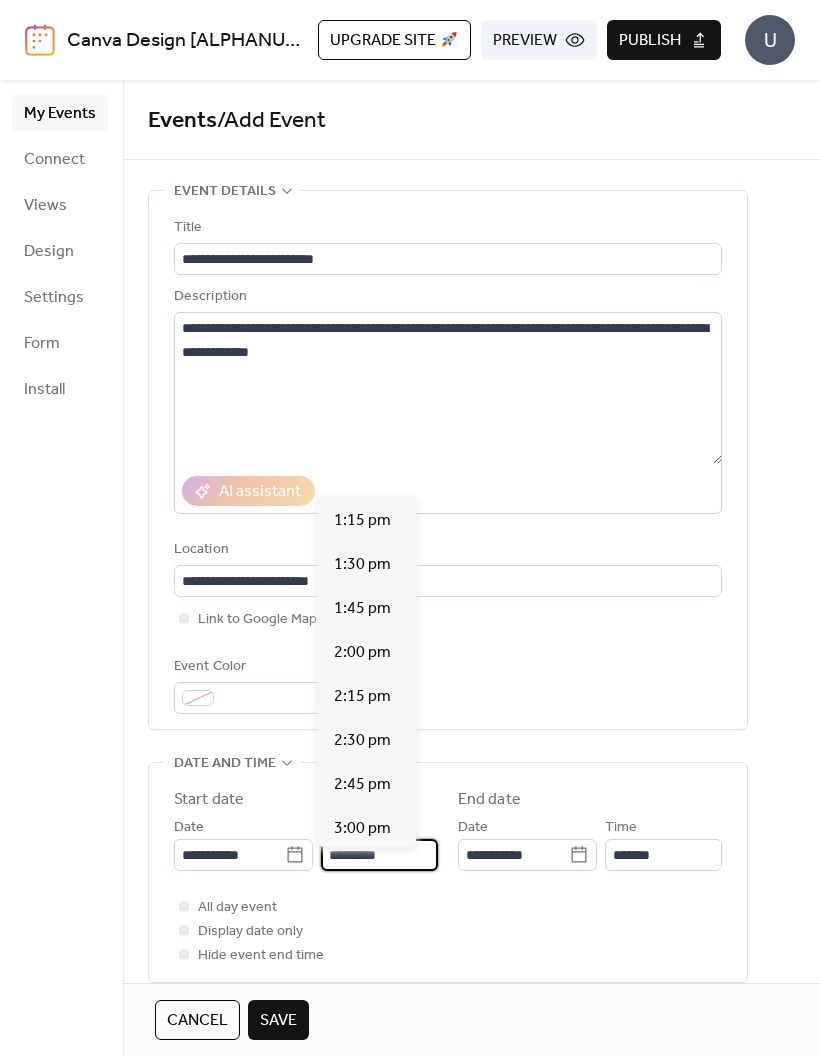 scroll, scrollTop: 2338, scrollLeft: 0, axis: vertical 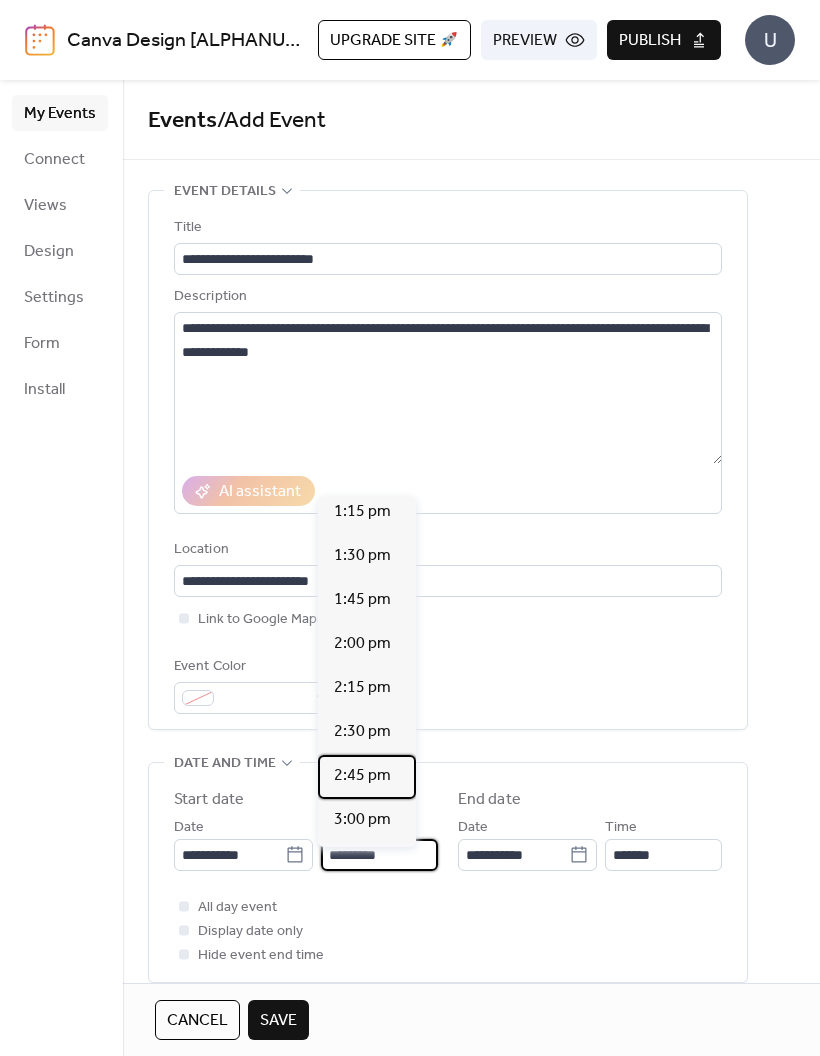 click on "2:45 pm" at bounding box center [362, 776] 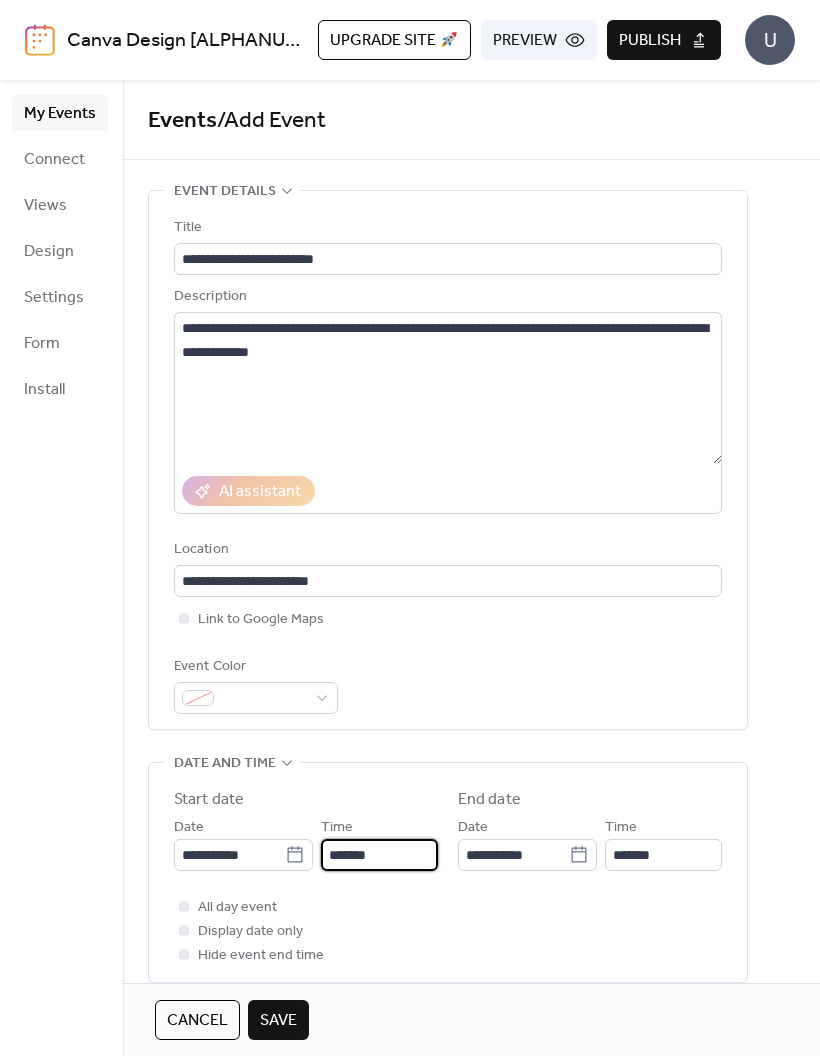 click on "*******" at bounding box center [379, 855] 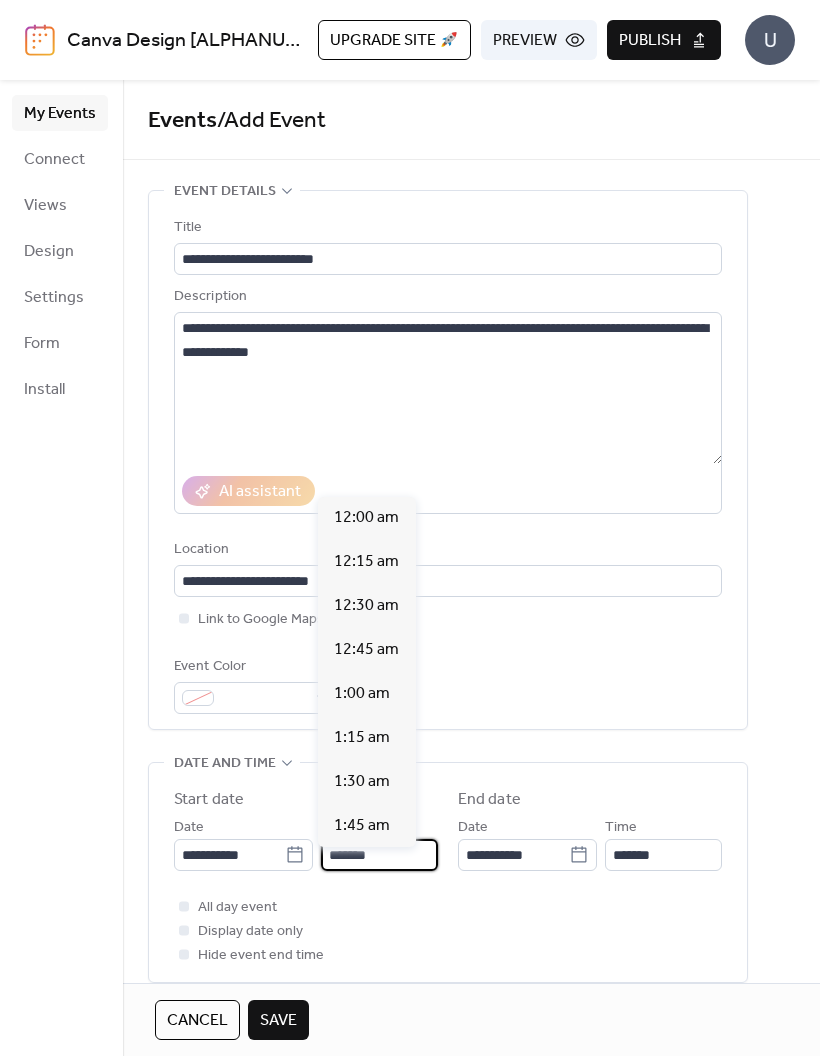 scroll, scrollTop: 2596, scrollLeft: 0, axis: vertical 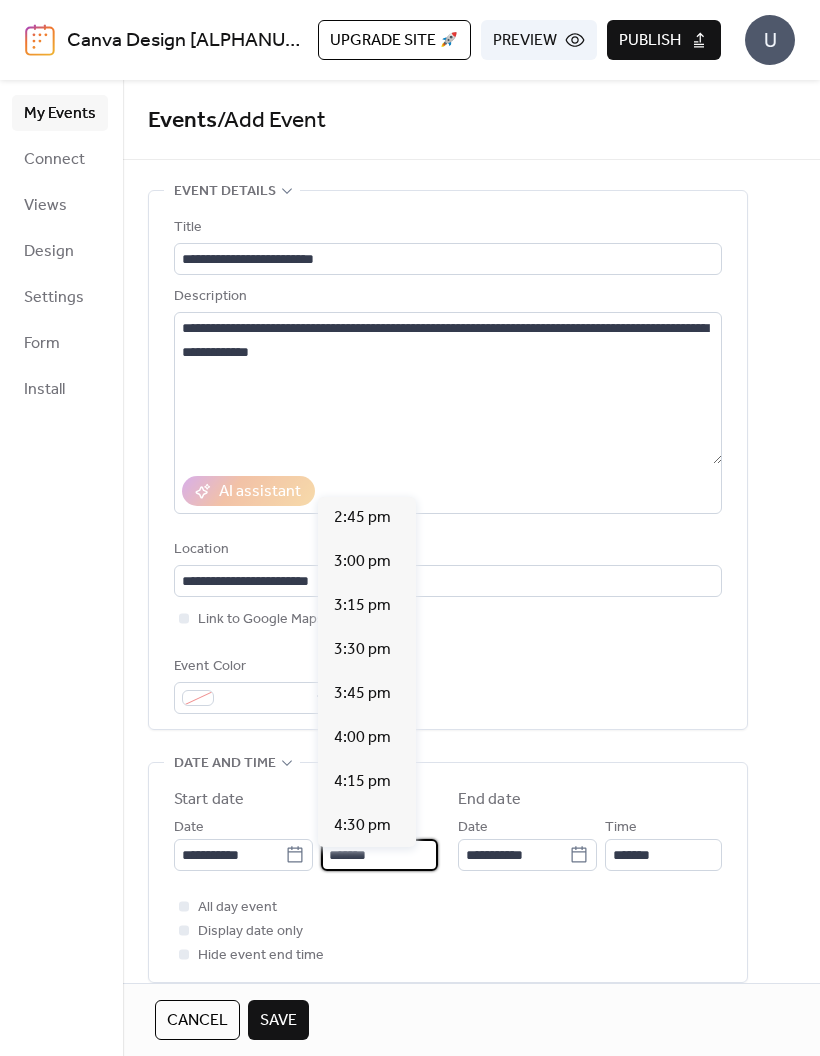 type on "*******" 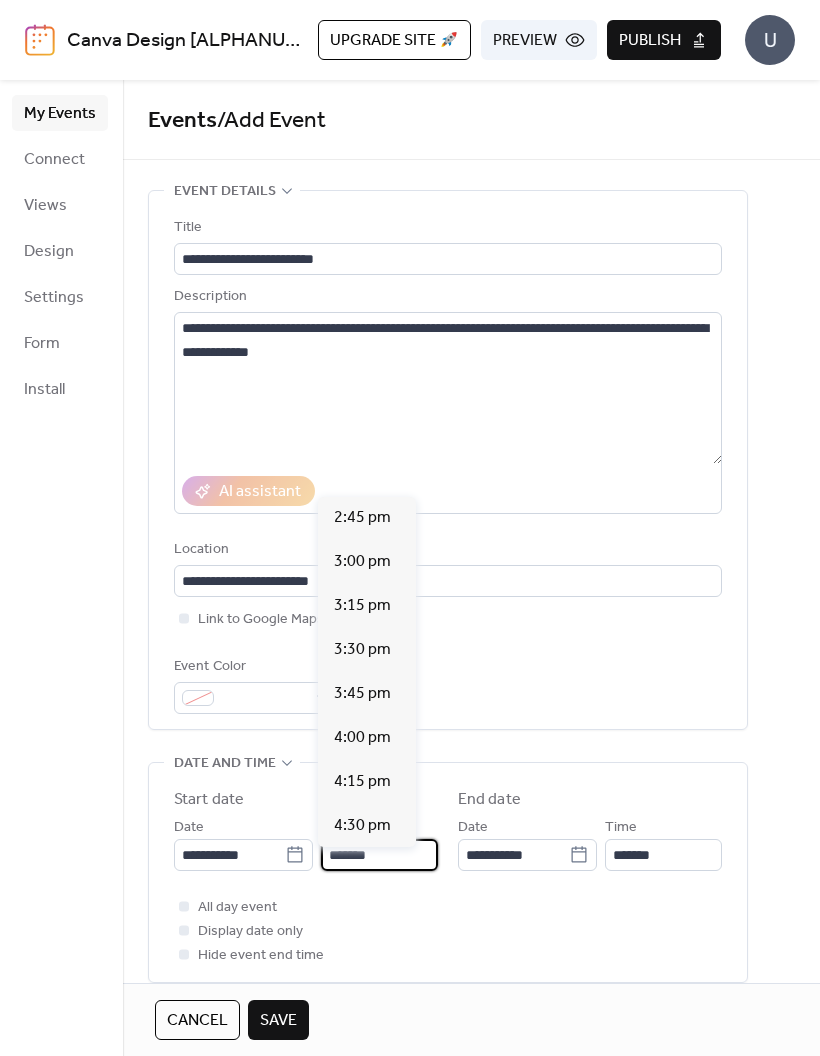 click on "All day event Display date only Hide event end time" at bounding box center [448, 931] 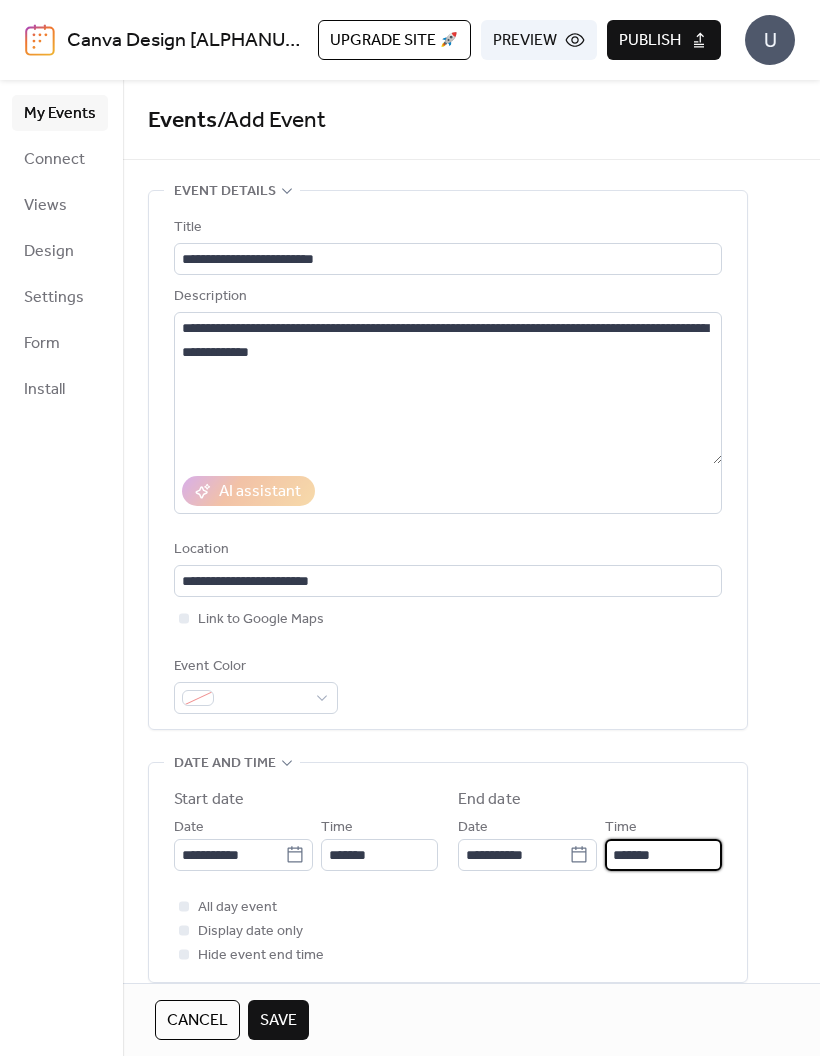 click on "*******" at bounding box center [663, 855] 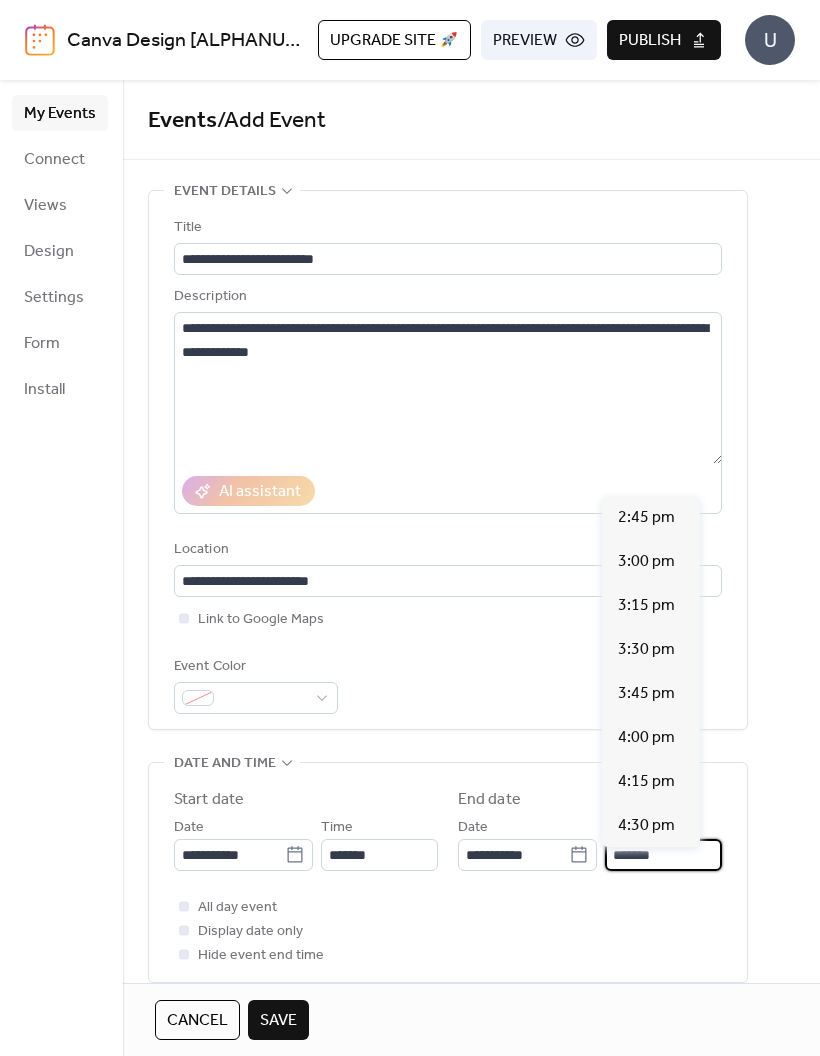 click on "All day event Display date only Hide event end time" at bounding box center [448, 931] 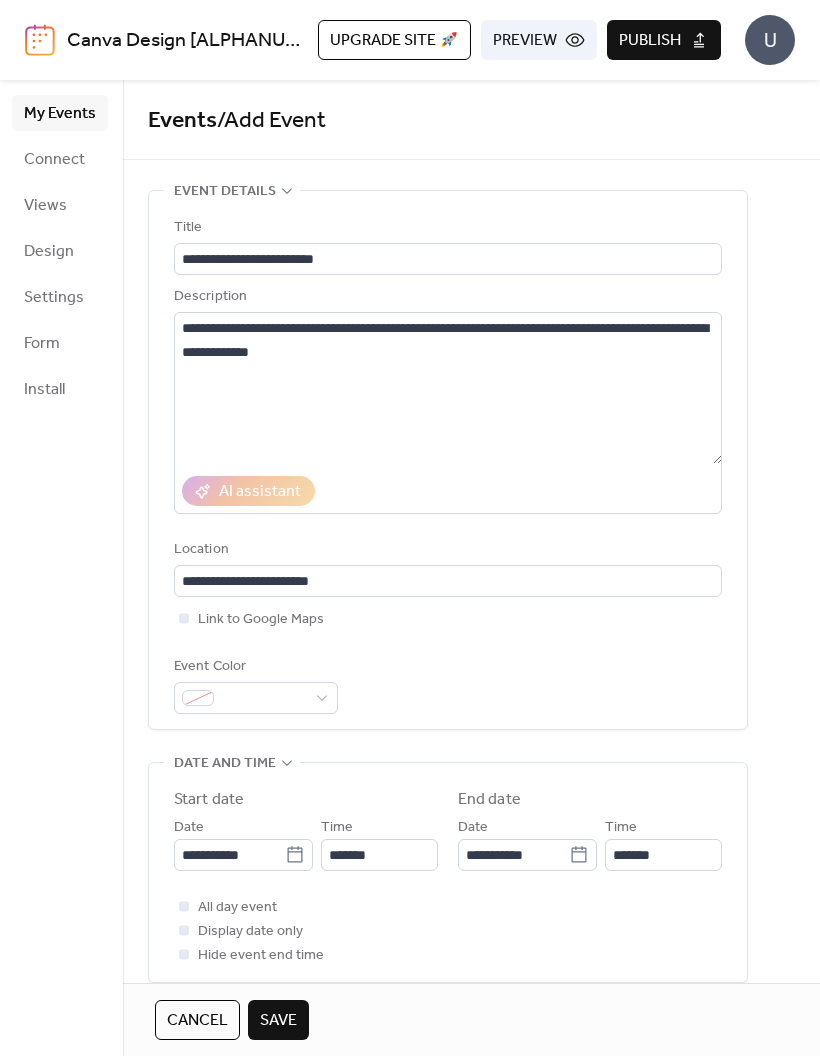 click 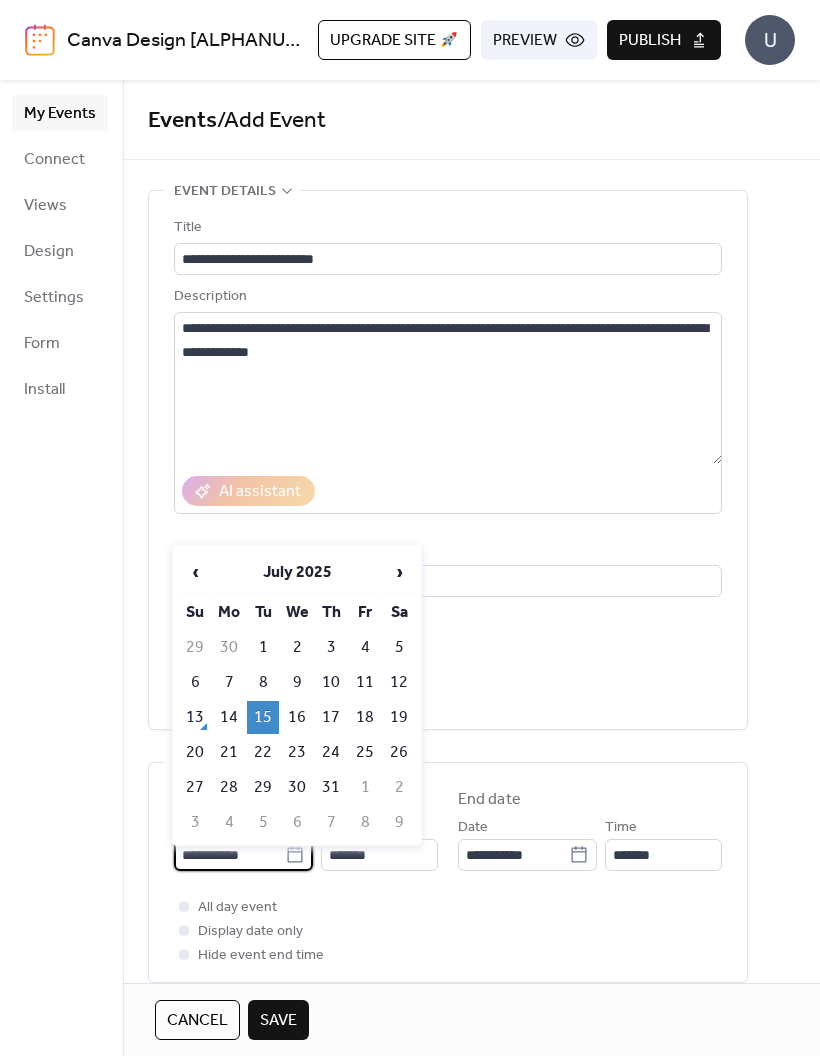 click on "All day event Display date only Hide event end time" at bounding box center (448, 931) 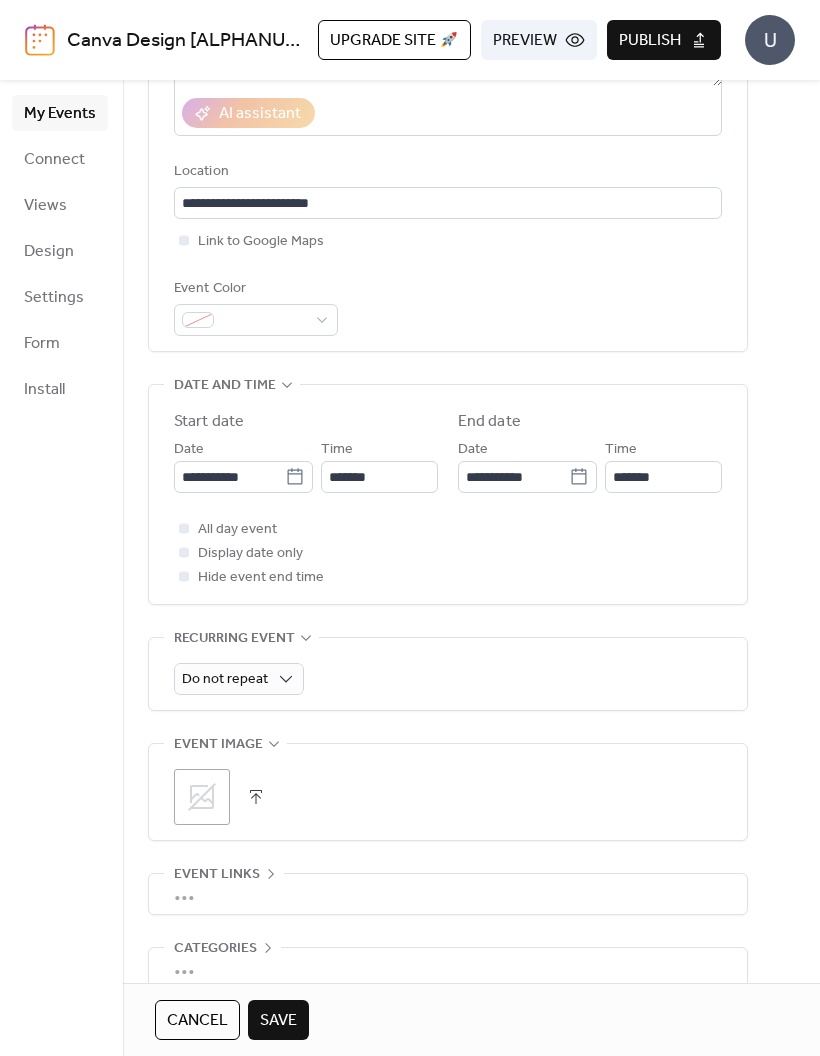 scroll, scrollTop: 379, scrollLeft: 0, axis: vertical 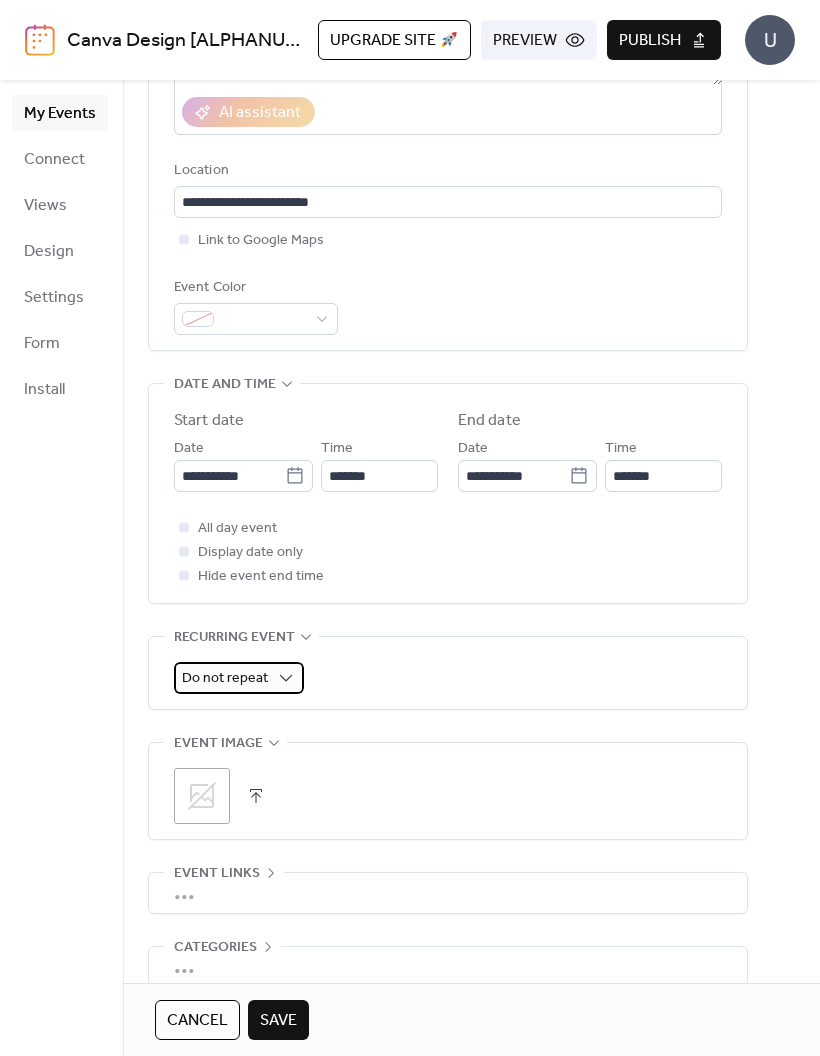 click on "Do not repeat" at bounding box center (239, 678) 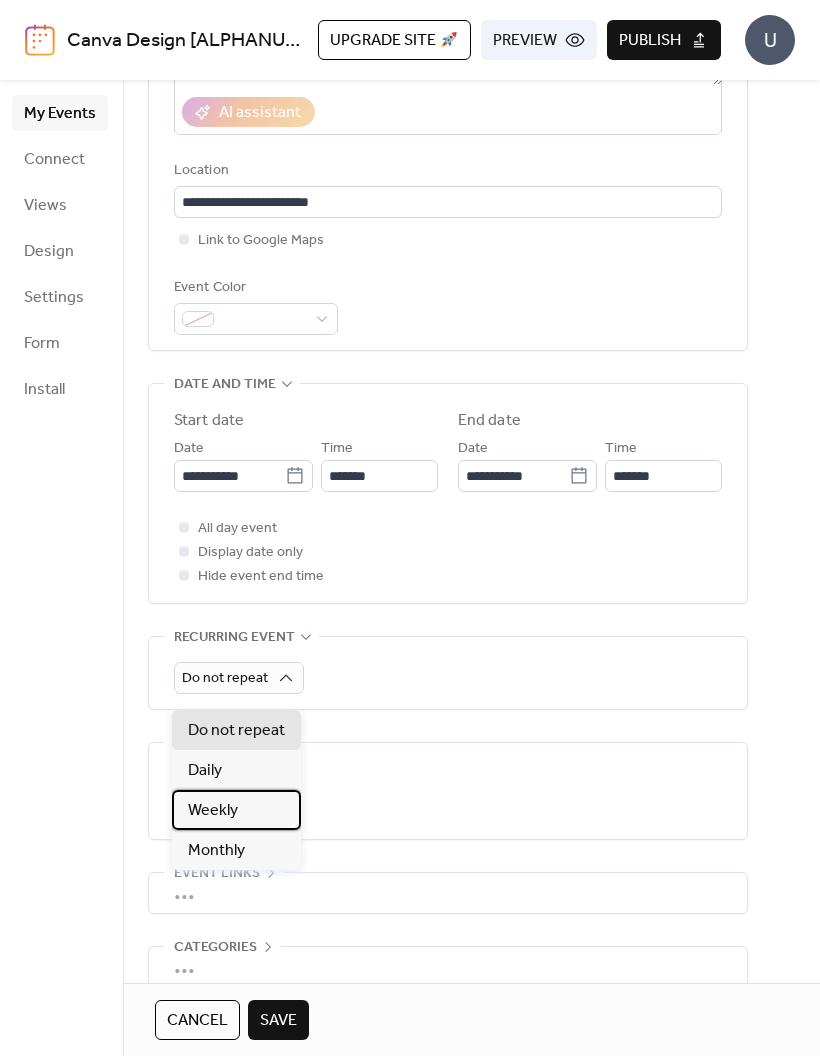 click on "Weekly" at bounding box center [213, 811] 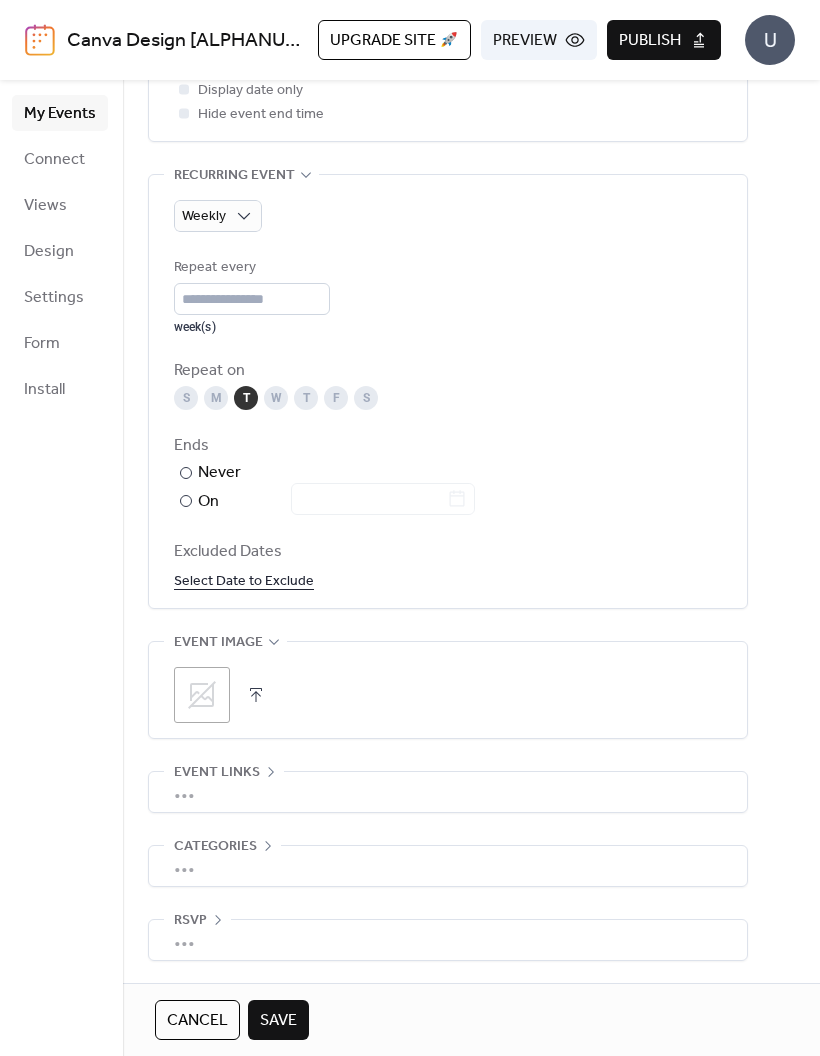 scroll, scrollTop: 864, scrollLeft: 0, axis: vertical 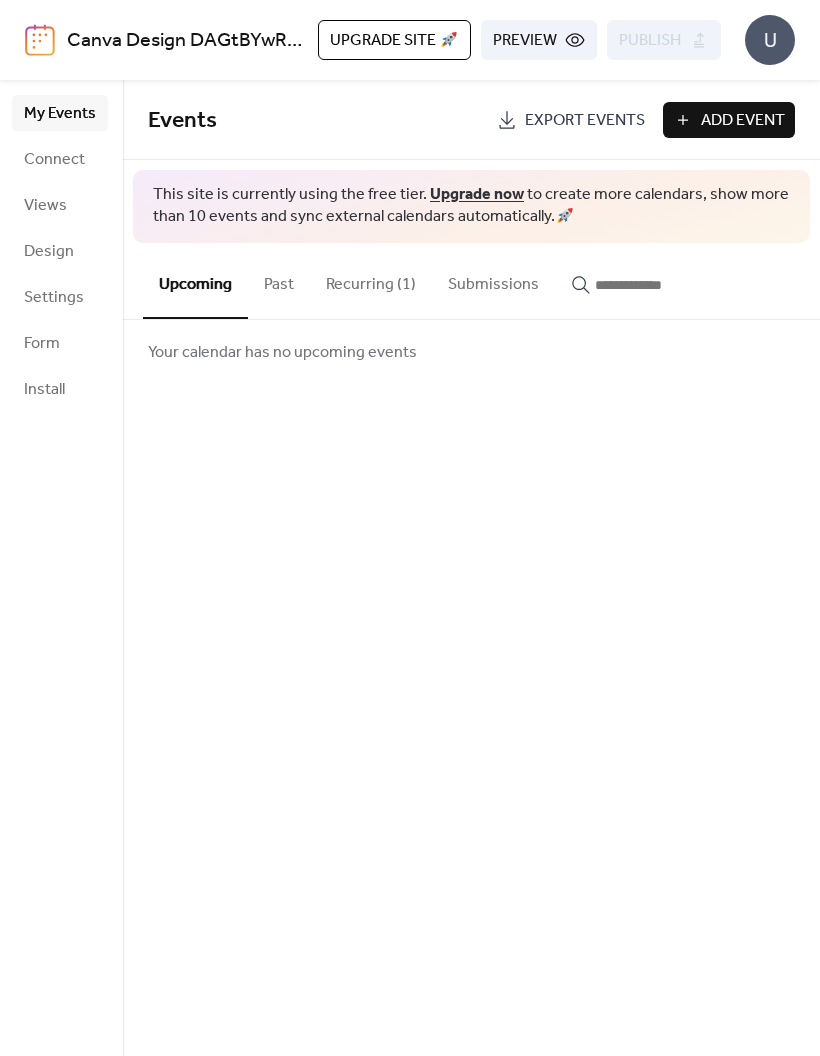 click on "Design" at bounding box center (49, 252) 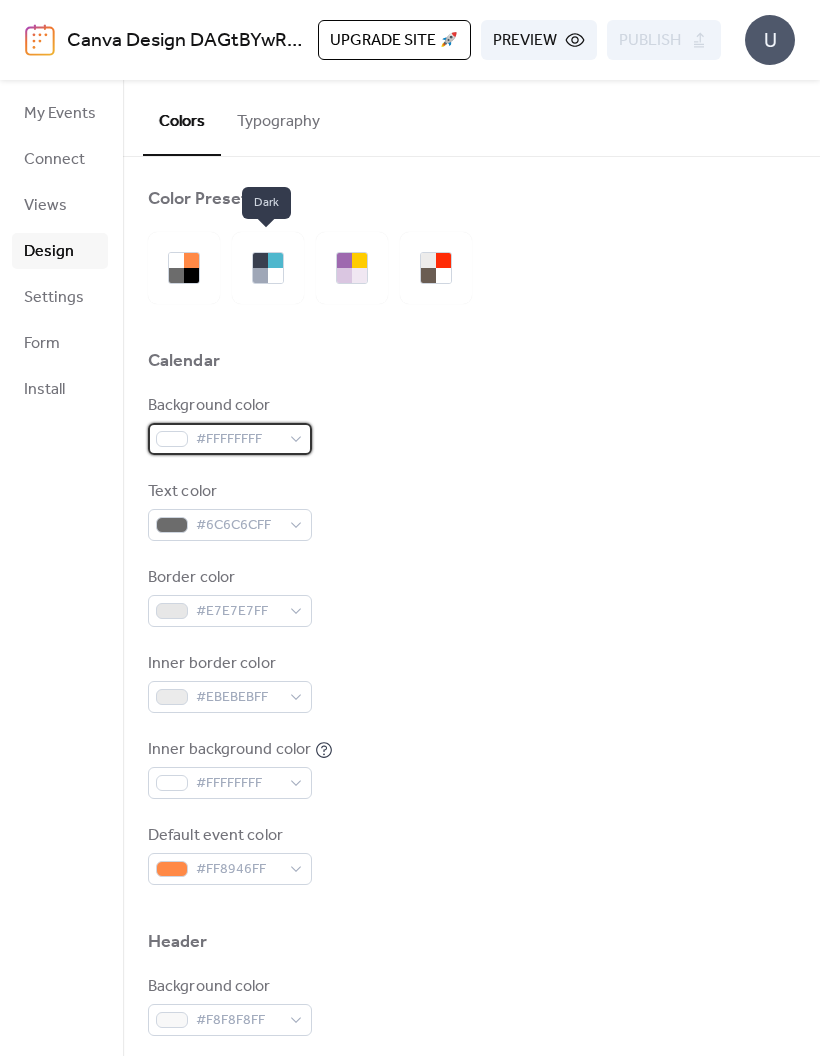 click on "#FFFFFFFF" at bounding box center [238, 440] 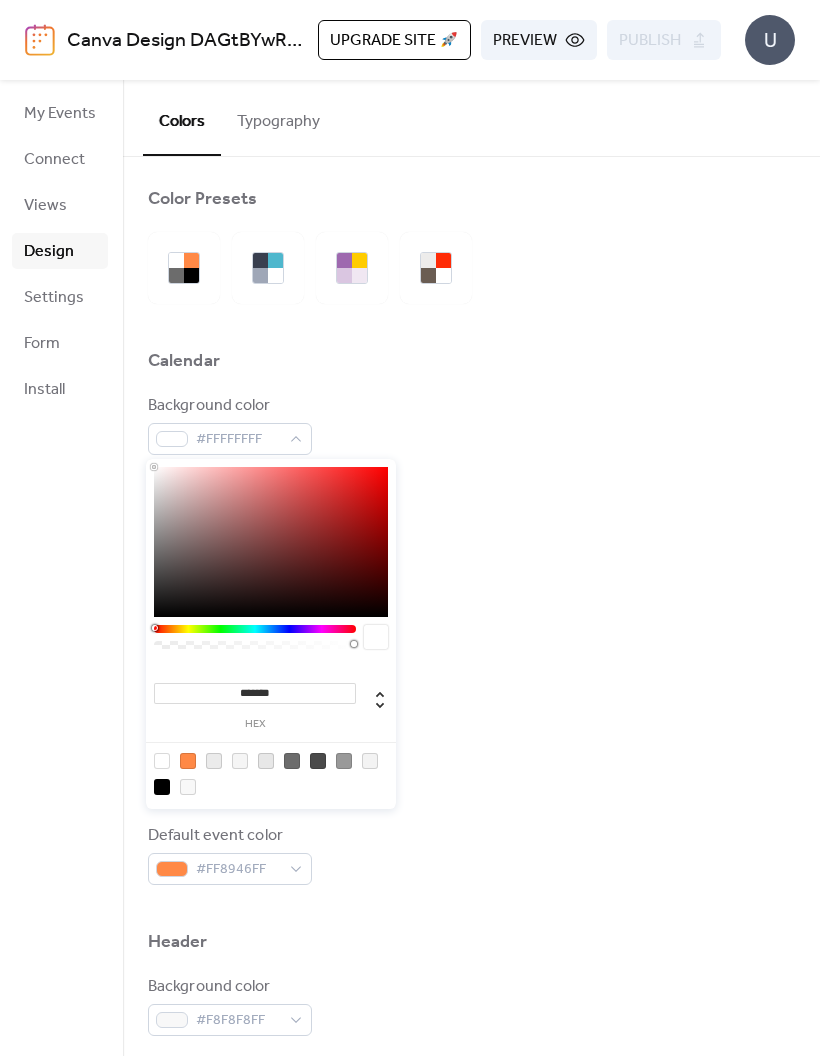 click at bounding box center (255, 642) 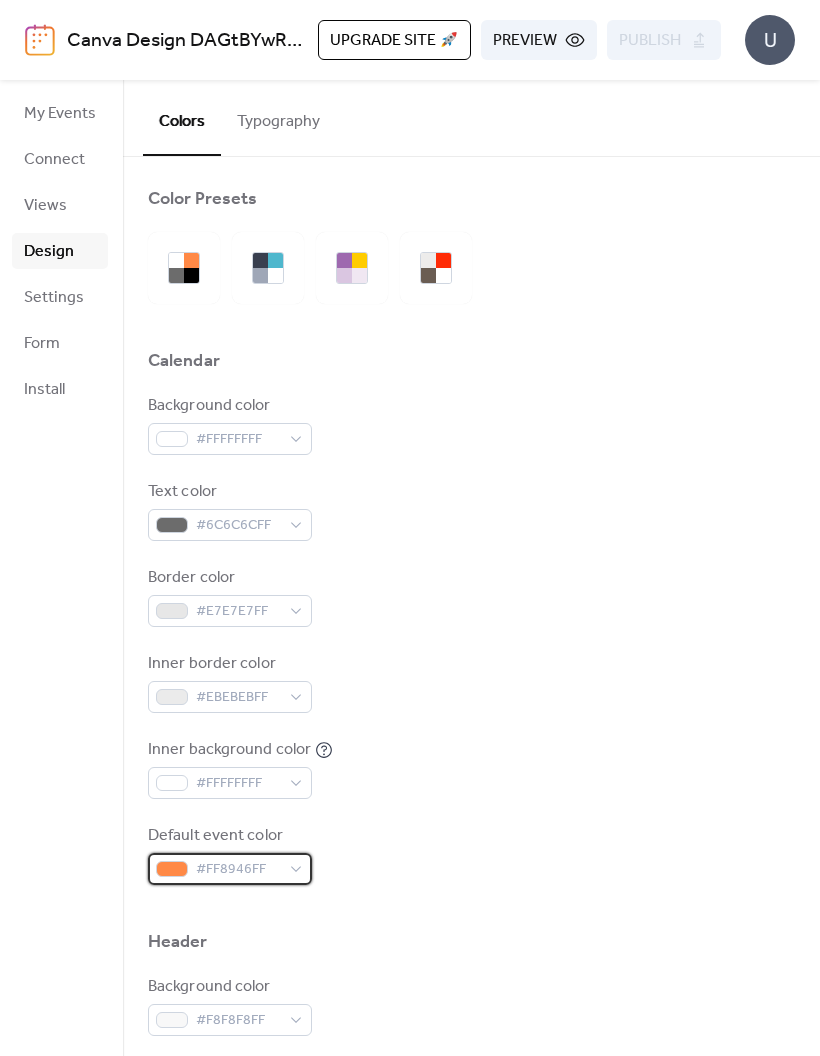 click on "#FF8946FF" at bounding box center [238, 870] 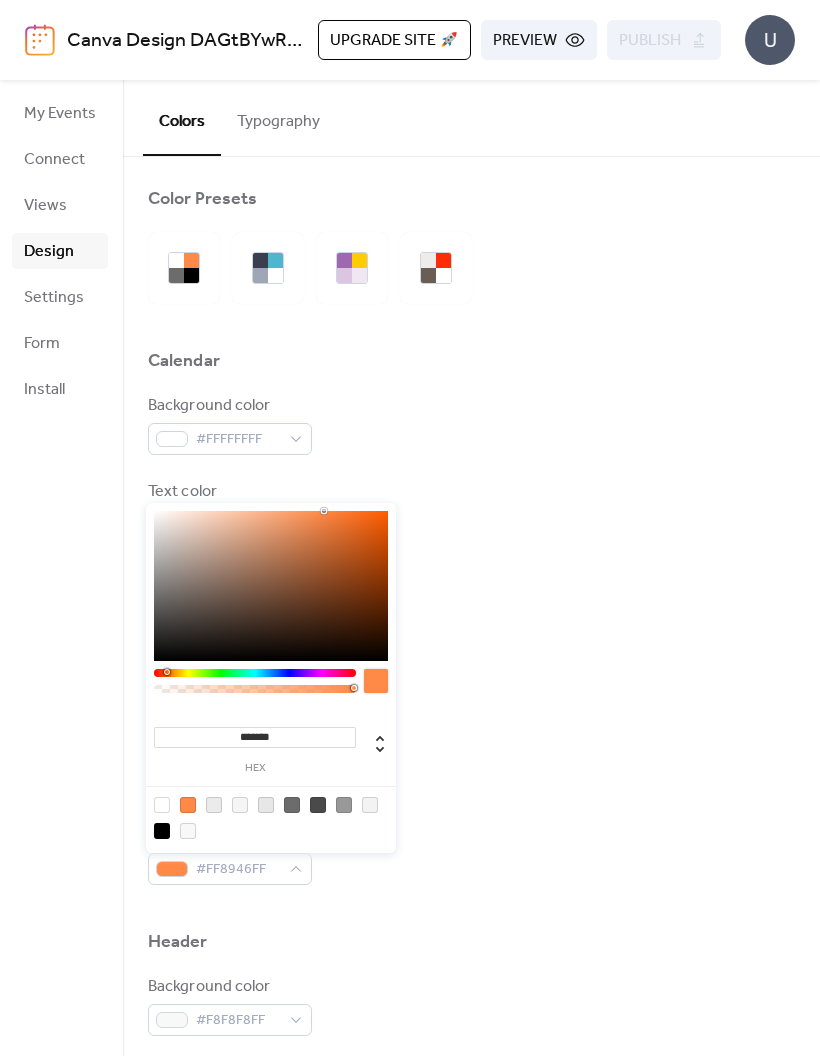 click on "******* hex" at bounding box center (271, 680) 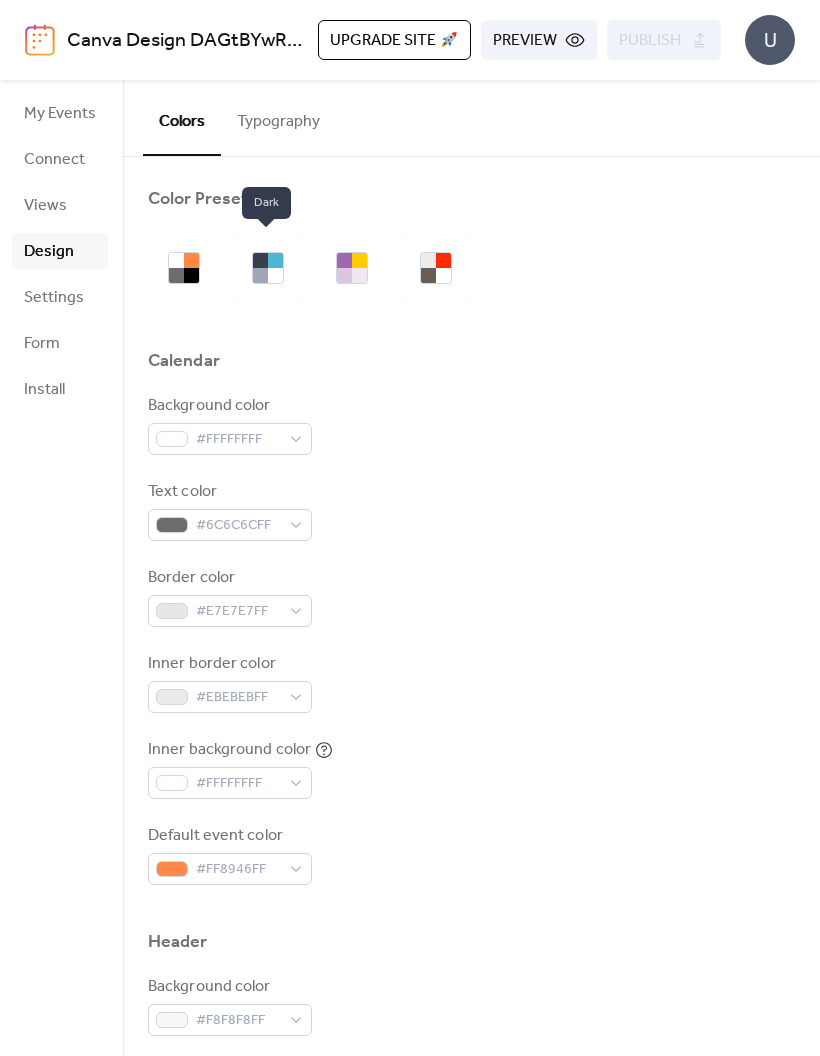 click at bounding box center (275, 275) 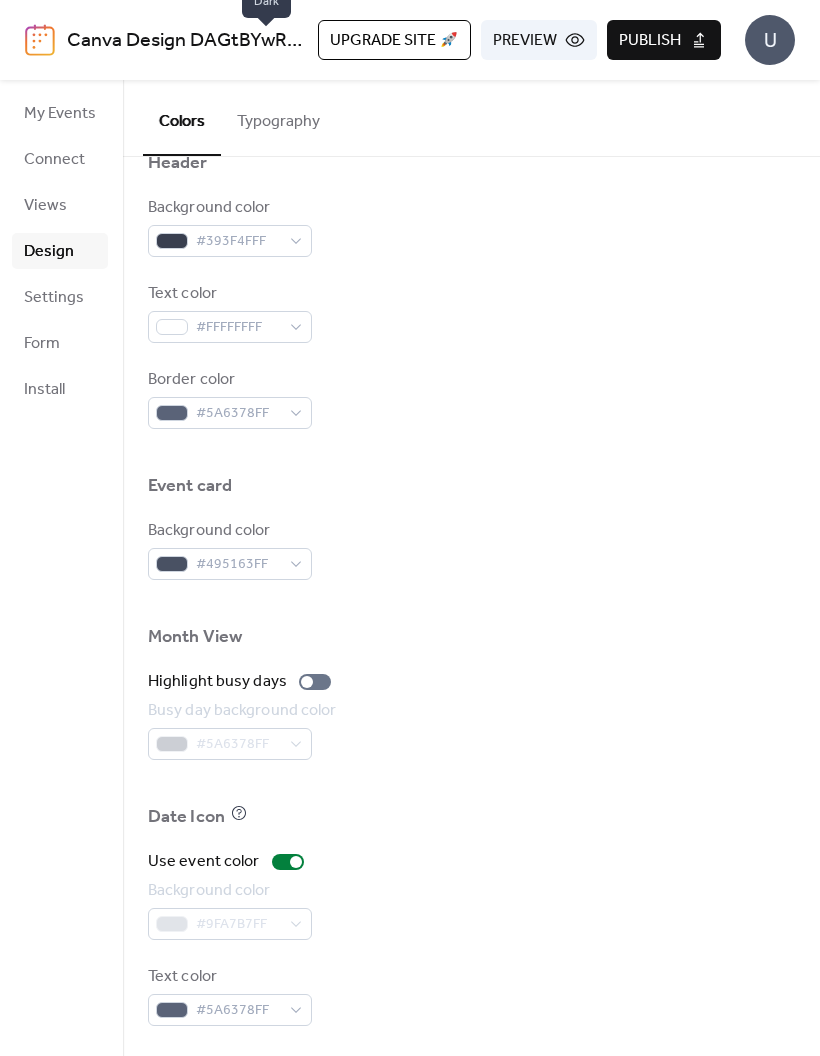scroll, scrollTop: 779, scrollLeft: 0, axis: vertical 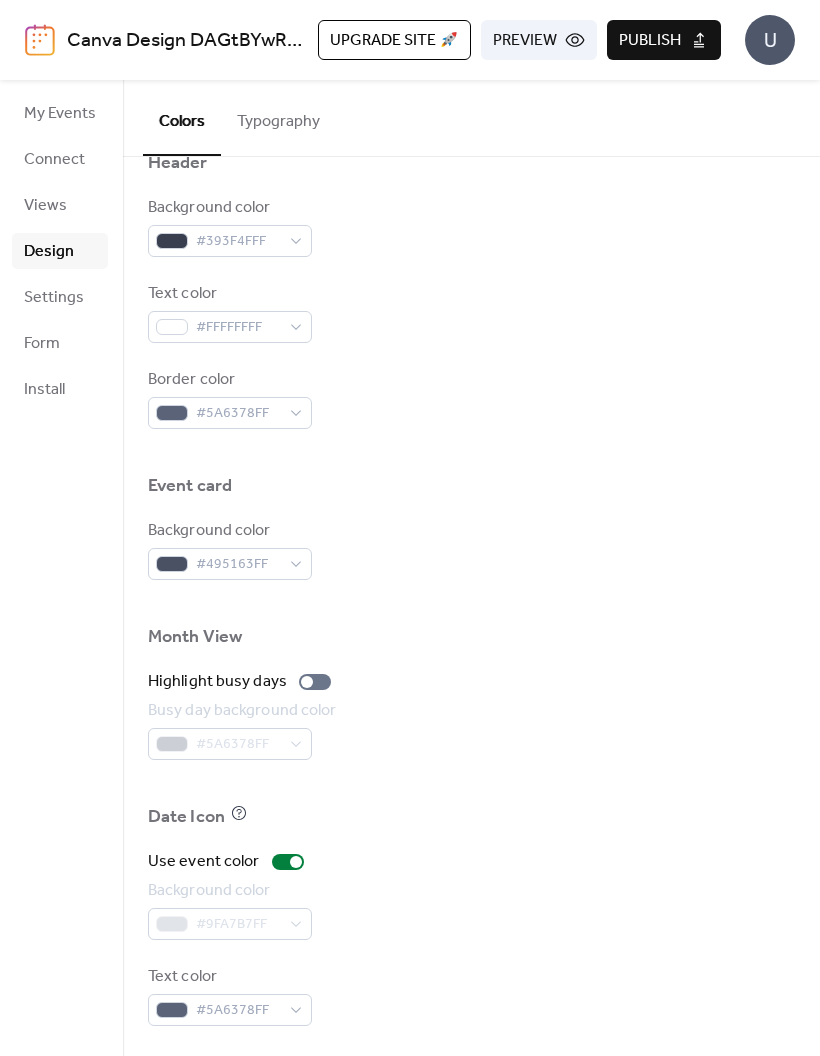 click on "Settings" at bounding box center [54, 298] 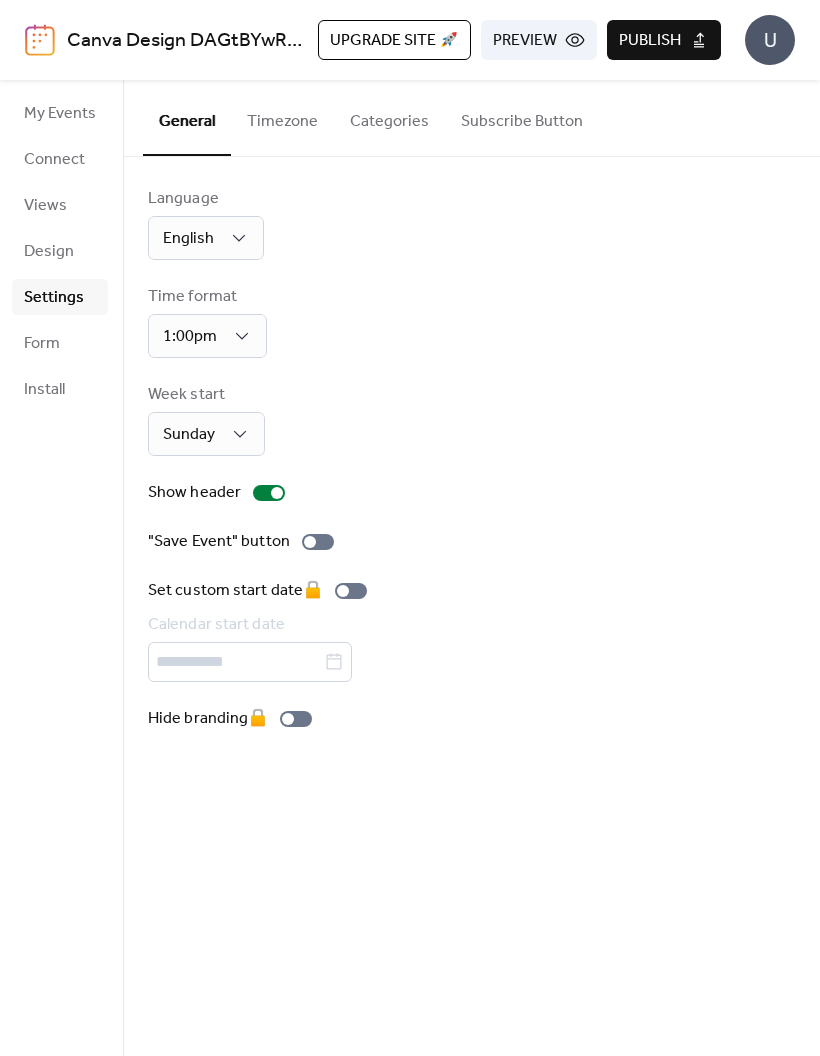 click on "Form" at bounding box center [42, 344] 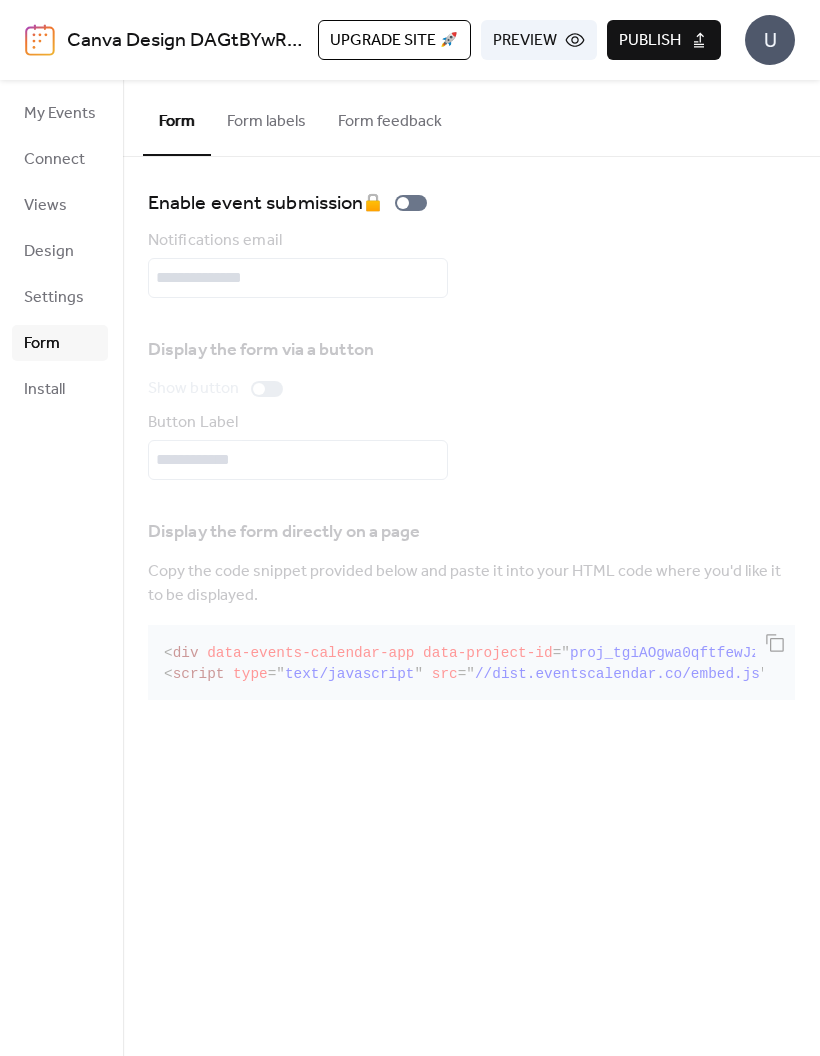 click on "Install" at bounding box center (44, 390) 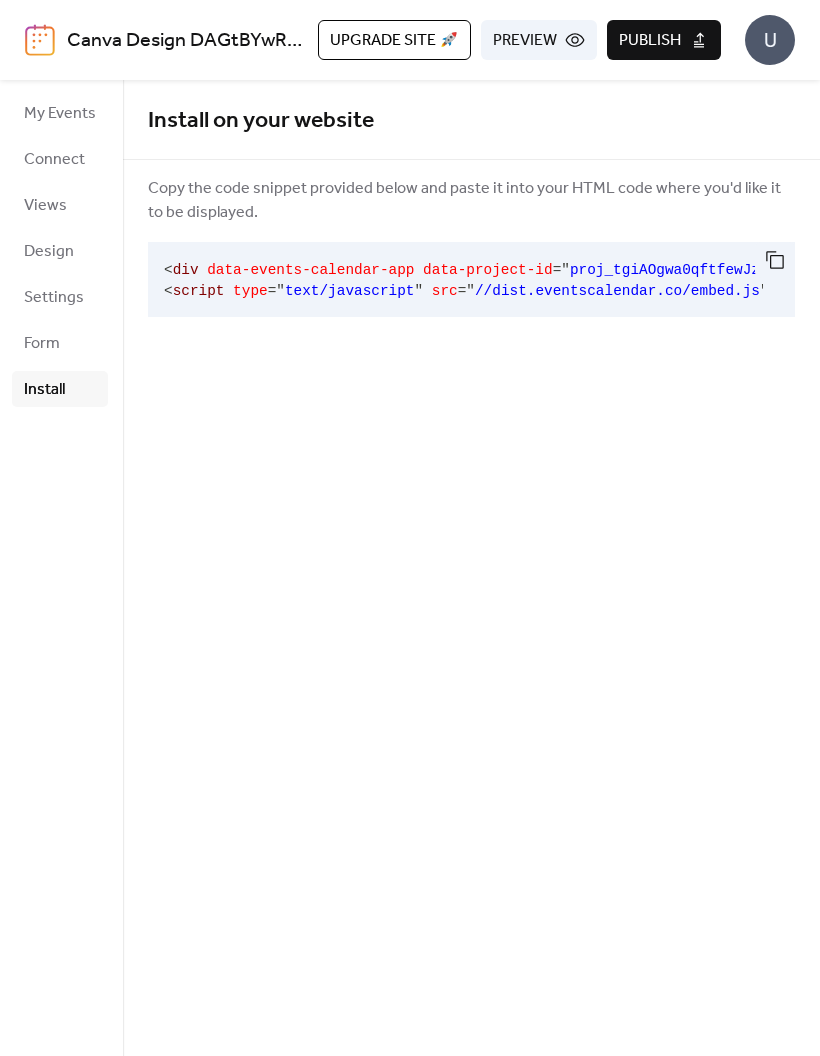click on "Canva Design DAGtBYwRZ7M  /  Physics Calendar Upgrade site 🚀 Preview Publish   U" at bounding box center (410, 40) 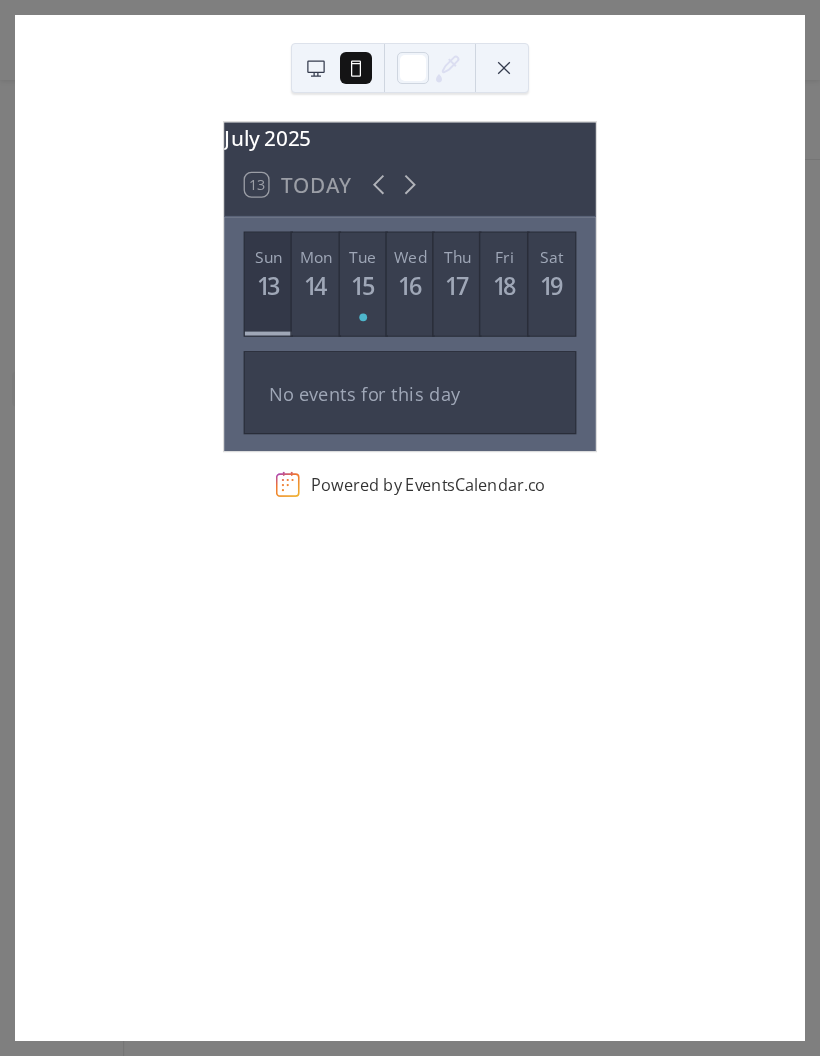 click at bounding box center [504, 68] 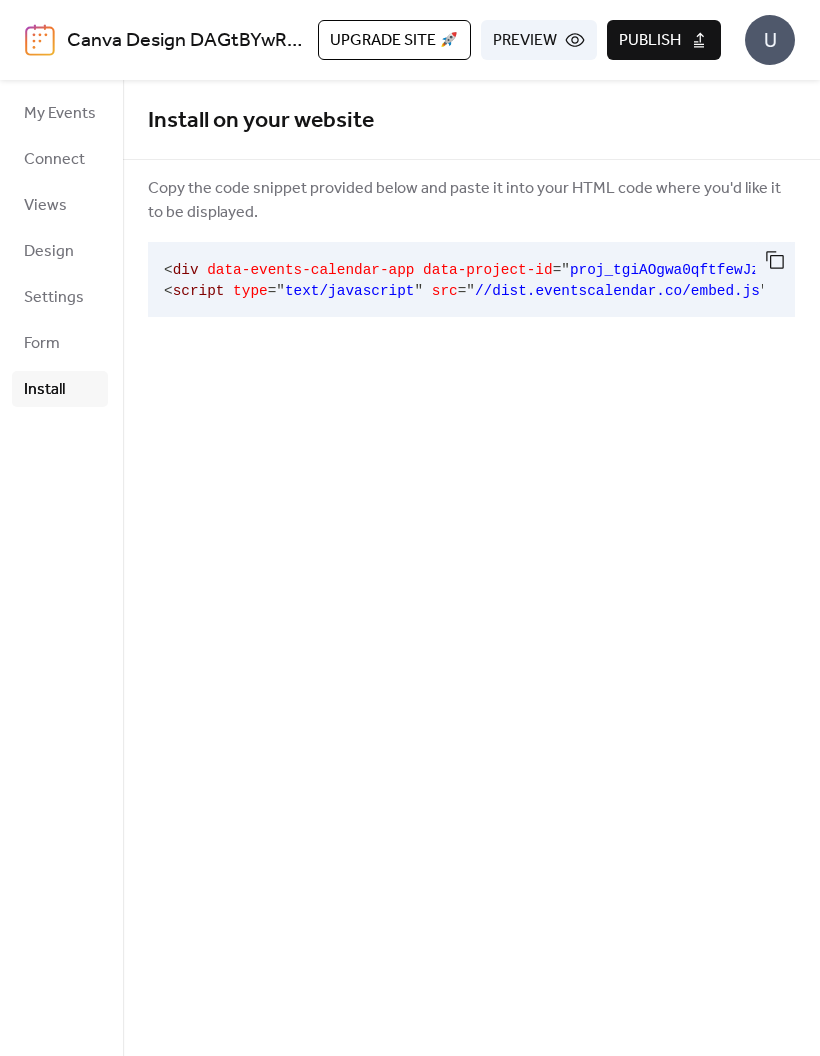 click on "Connect" at bounding box center [54, 160] 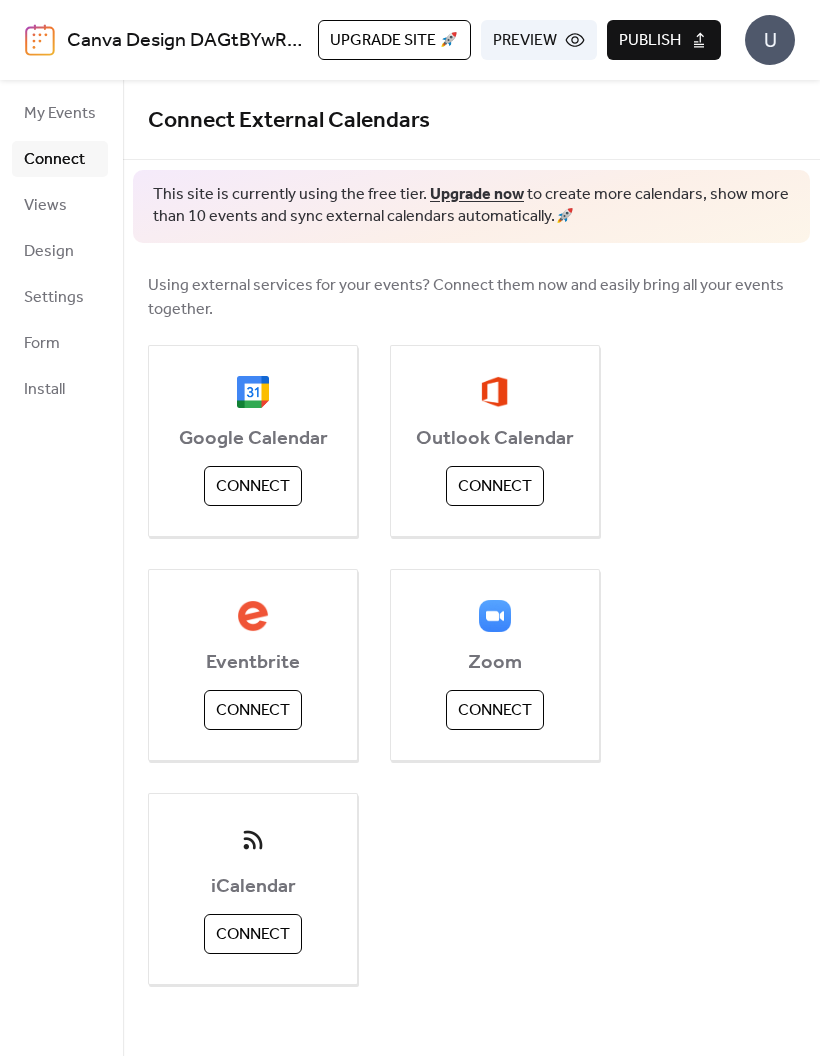 click on "My Events" at bounding box center (60, 114) 